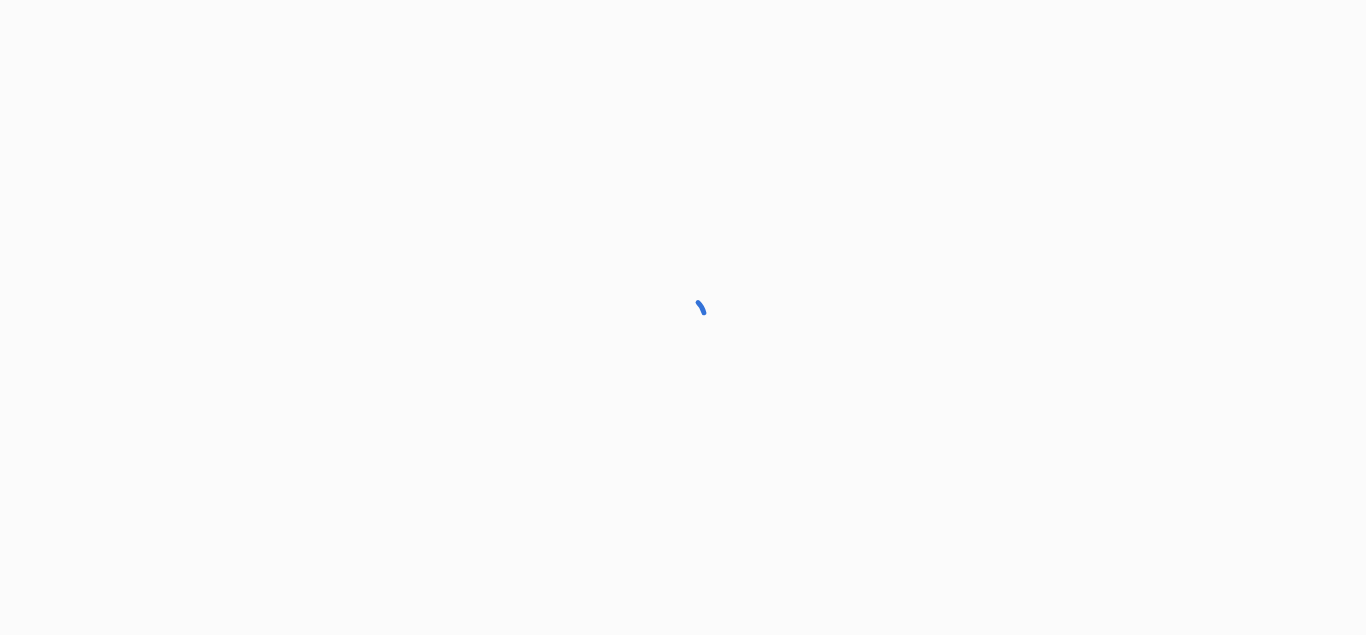 scroll, scrollTop: 0, scrollLeft: 0, axis: both 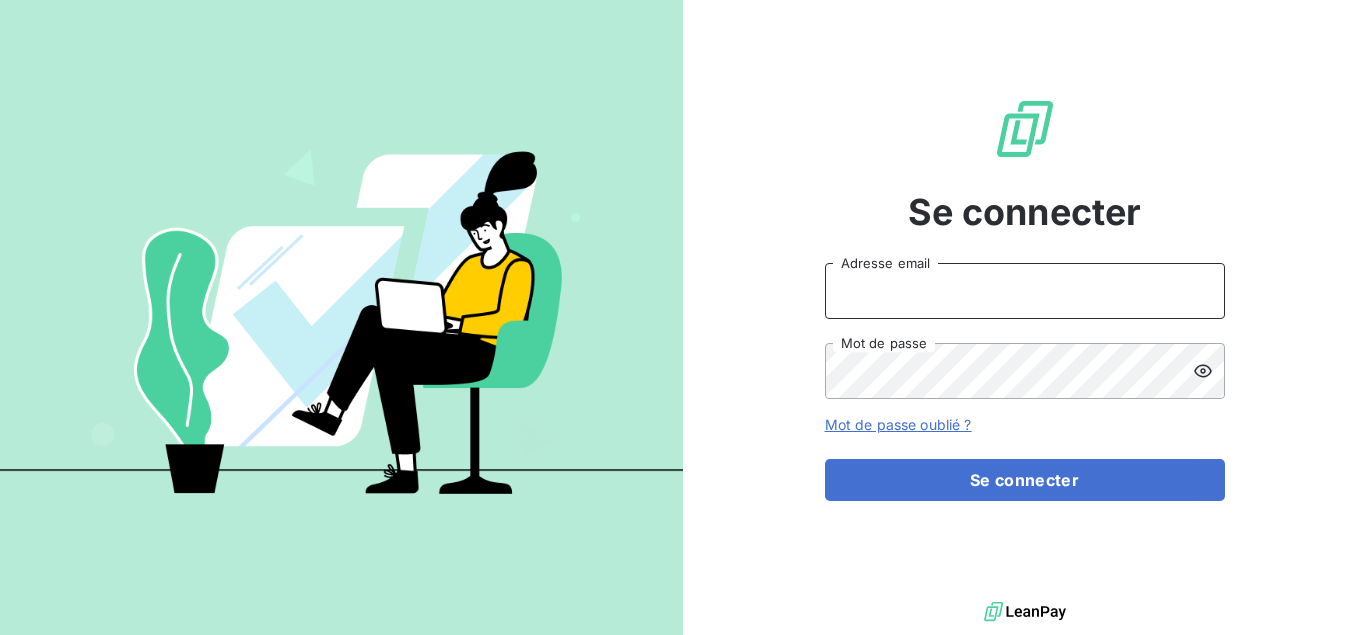 click on "Adresse email" at bounding box center (1025, 291) 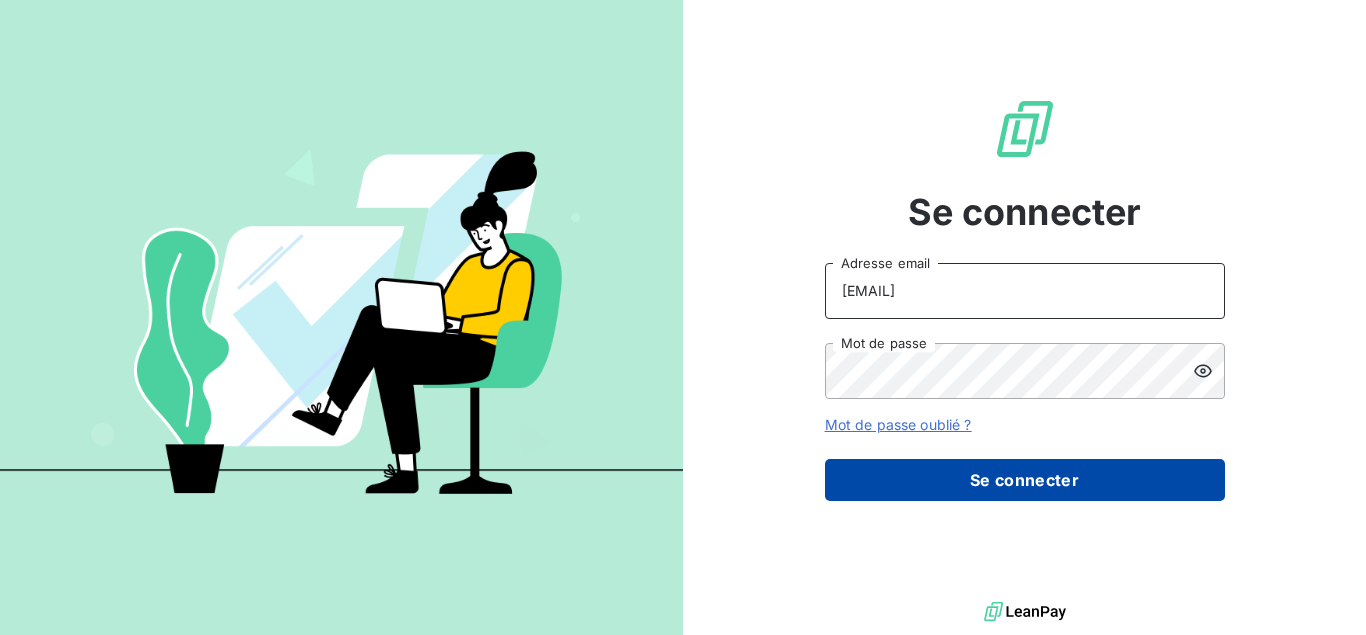 type on "[EMAIL]" 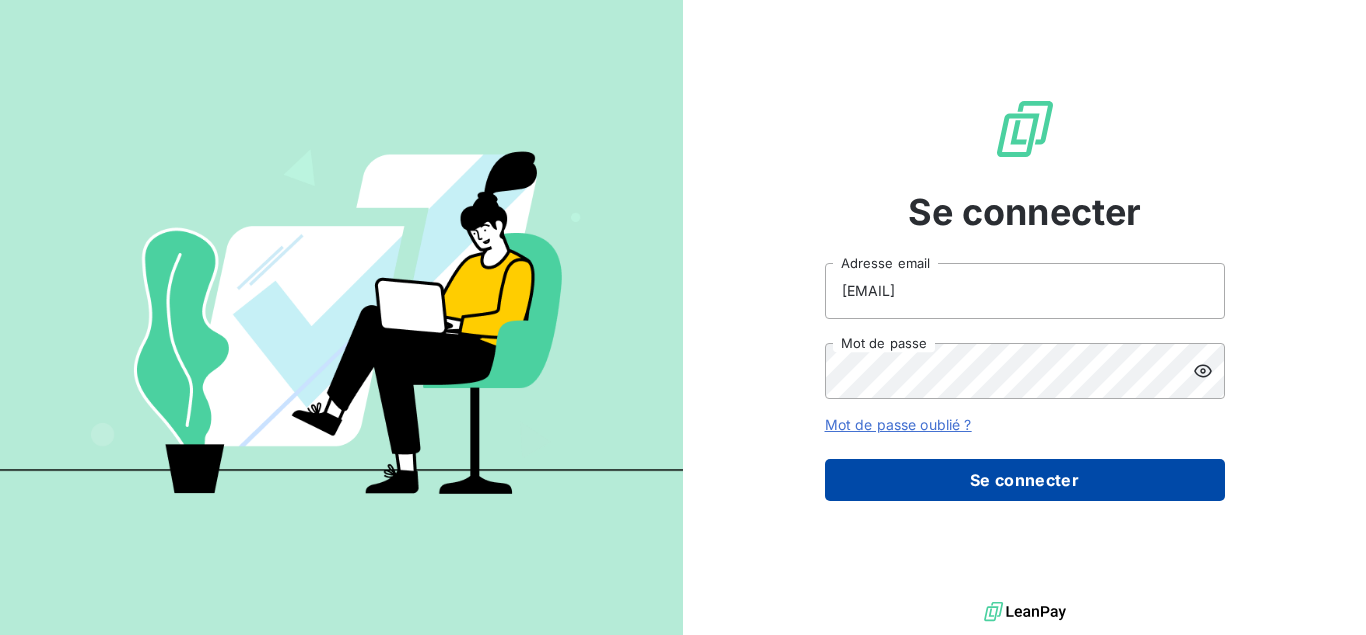 click on "Se connecter" at bounding box center [1025, 480] 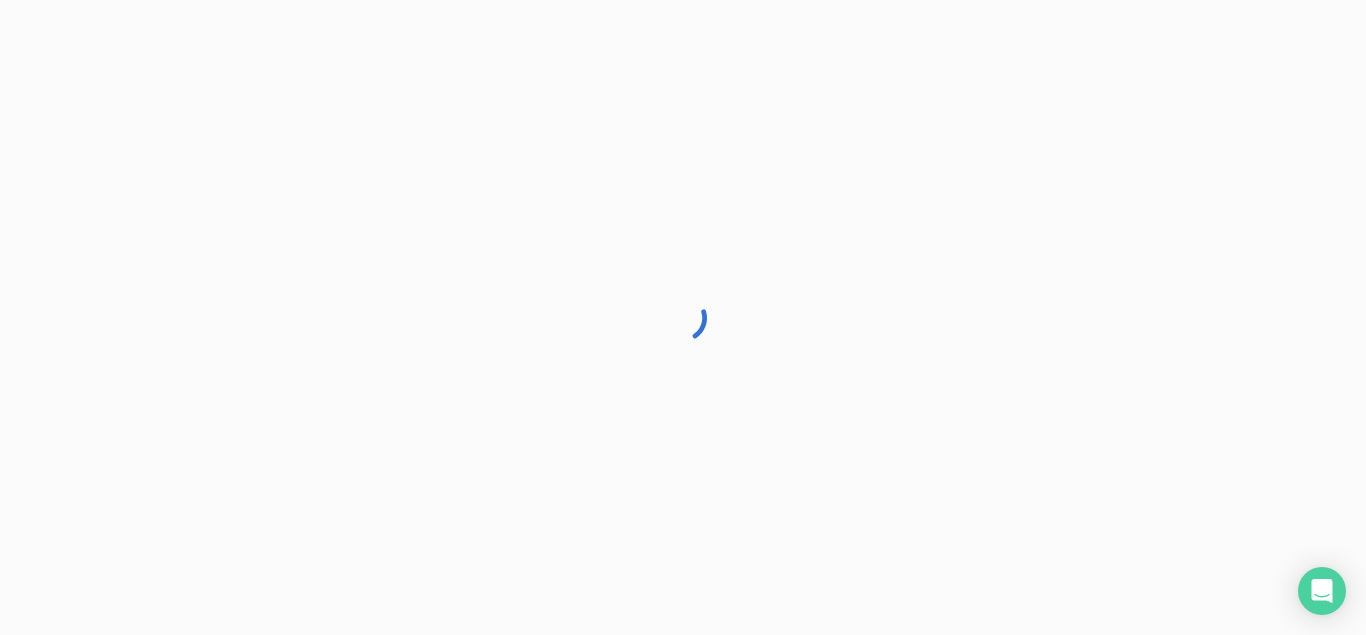 scroll, scrollTop: 0, scrollLeft: 0, axis: both 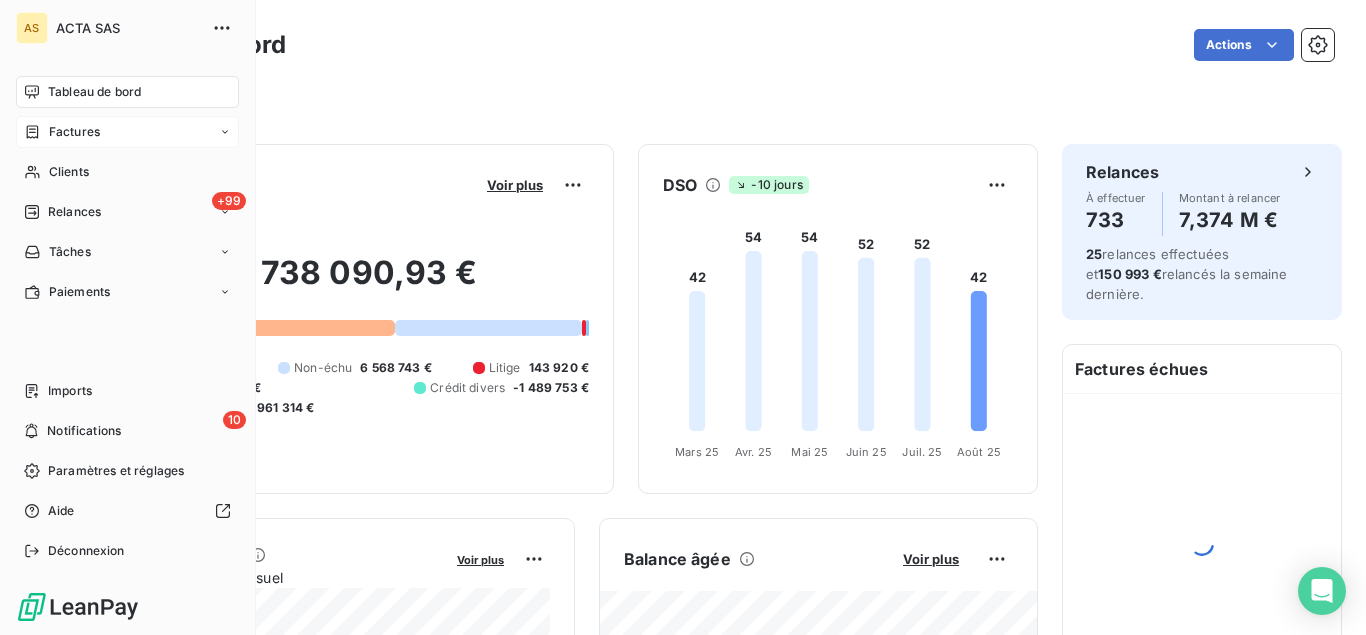 click on "Factures" at bounding box center (127, 132) 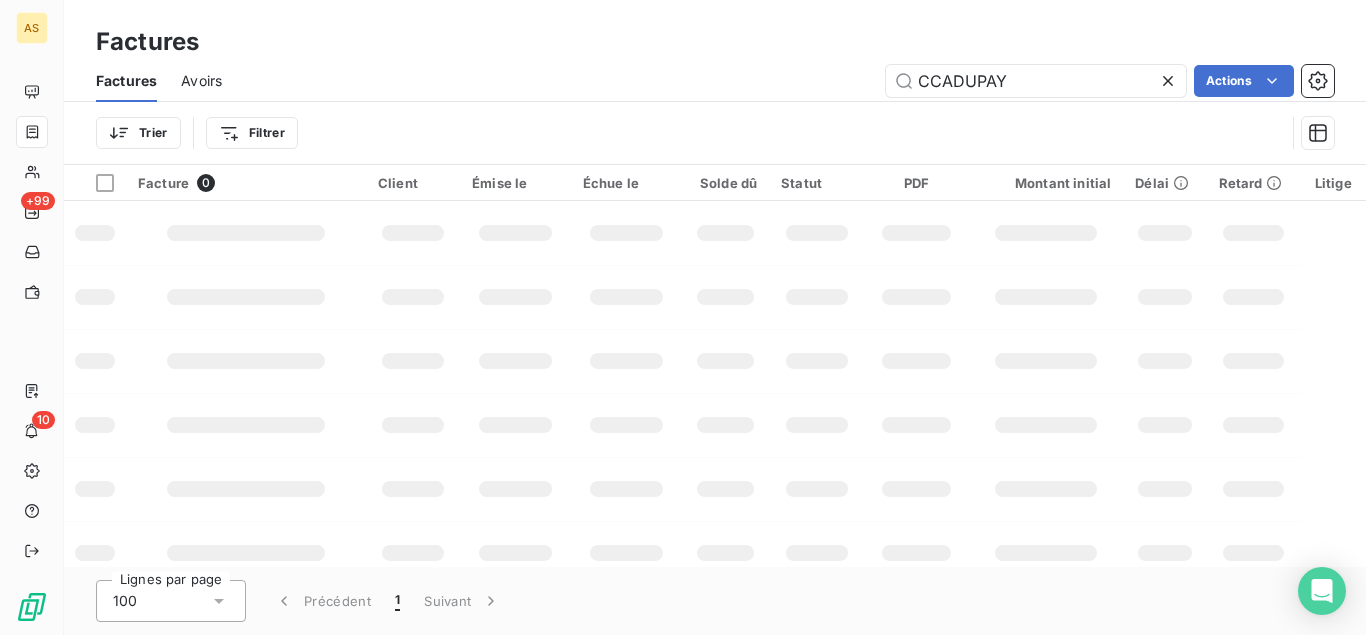 click 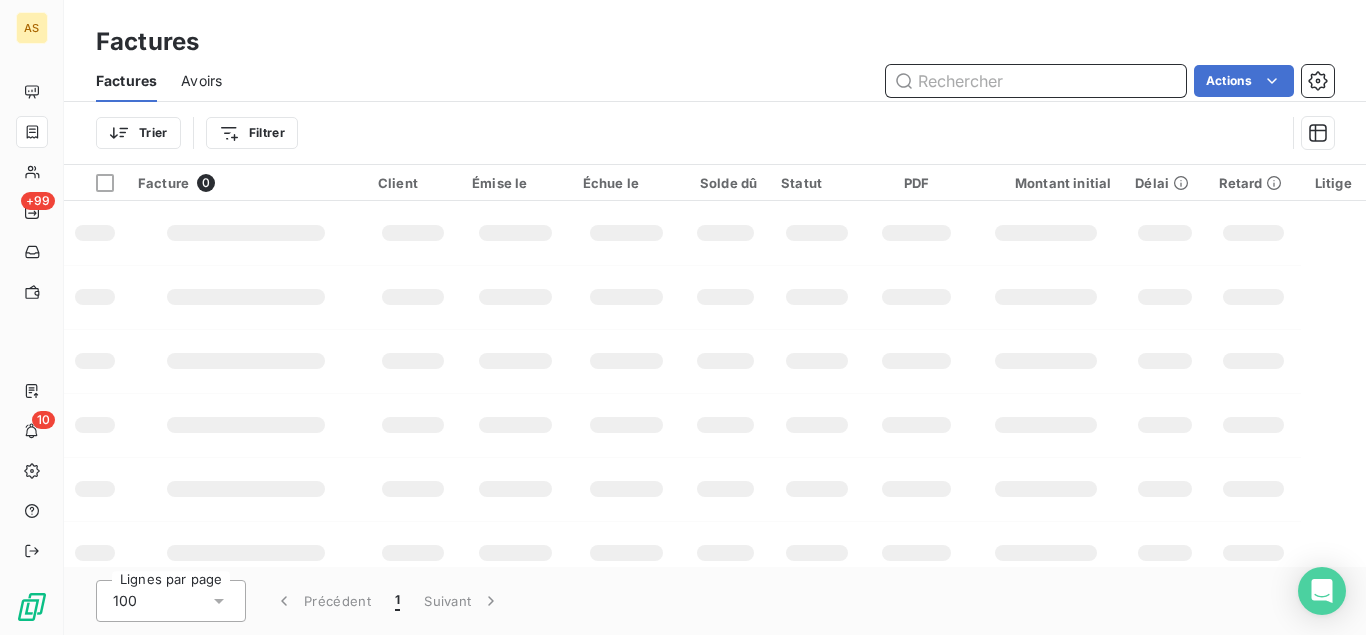 click at bounding box center [1036, 81] 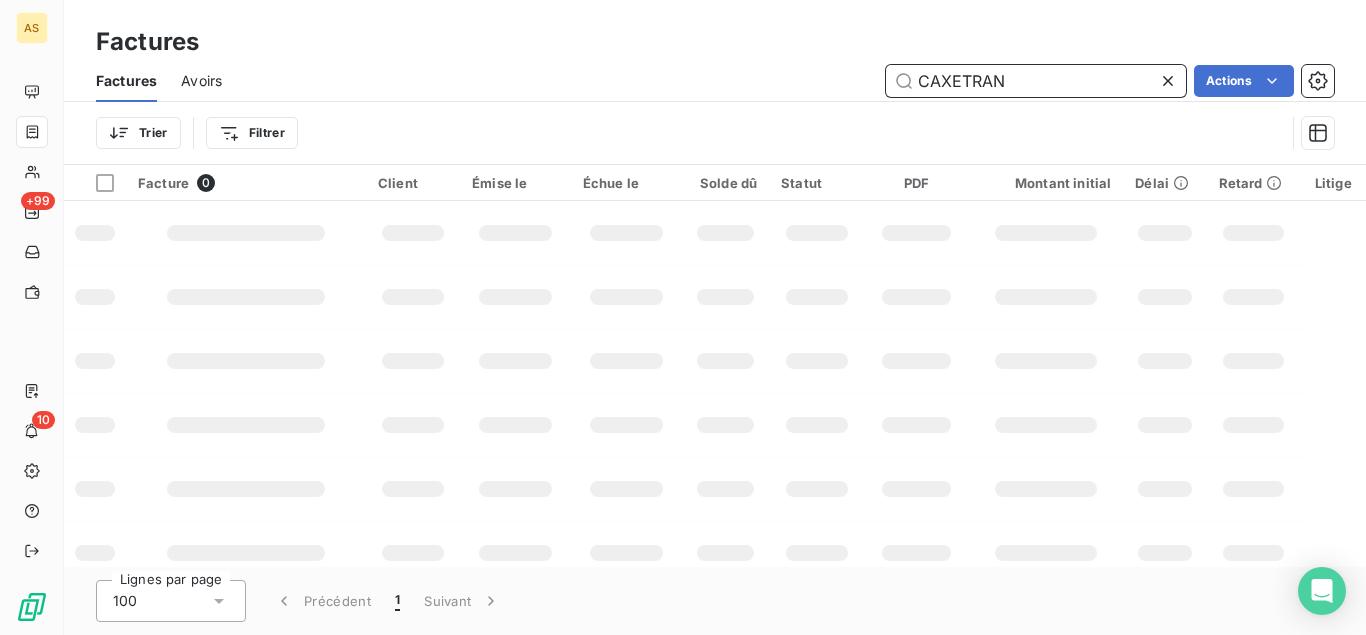 type on "CAXETRAN" 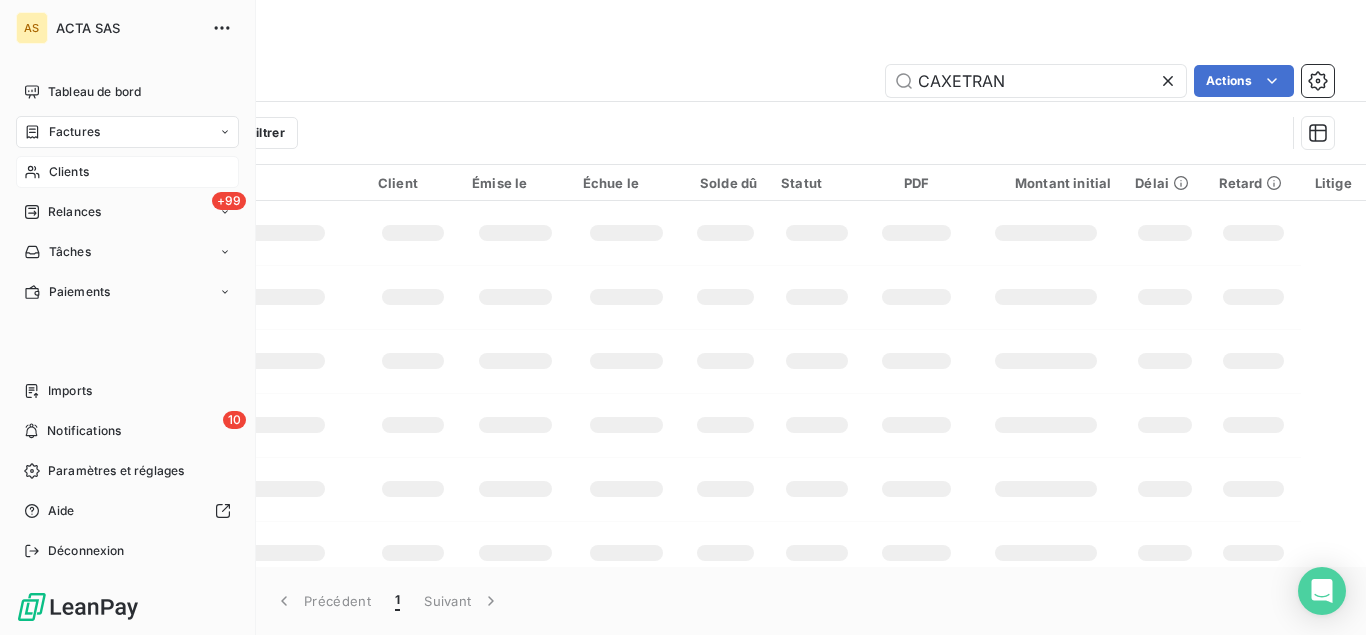 click on "Clients" at bounding box center (69, 172) 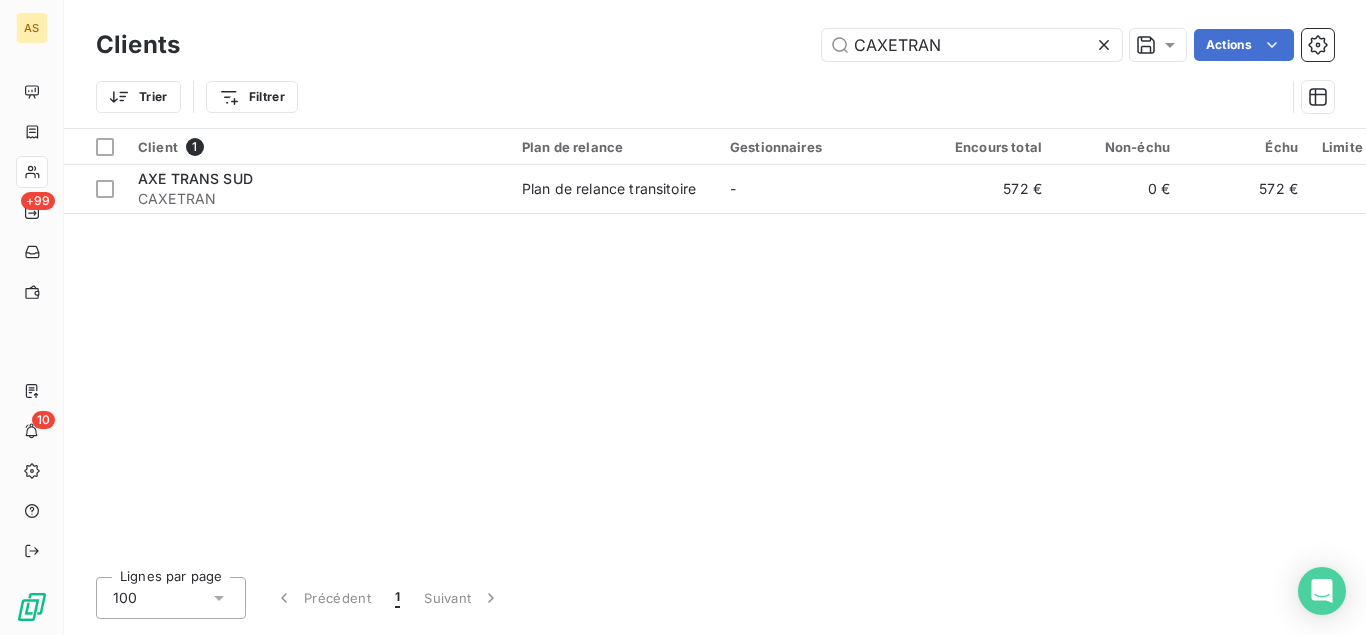 type on "CAXETRAN" 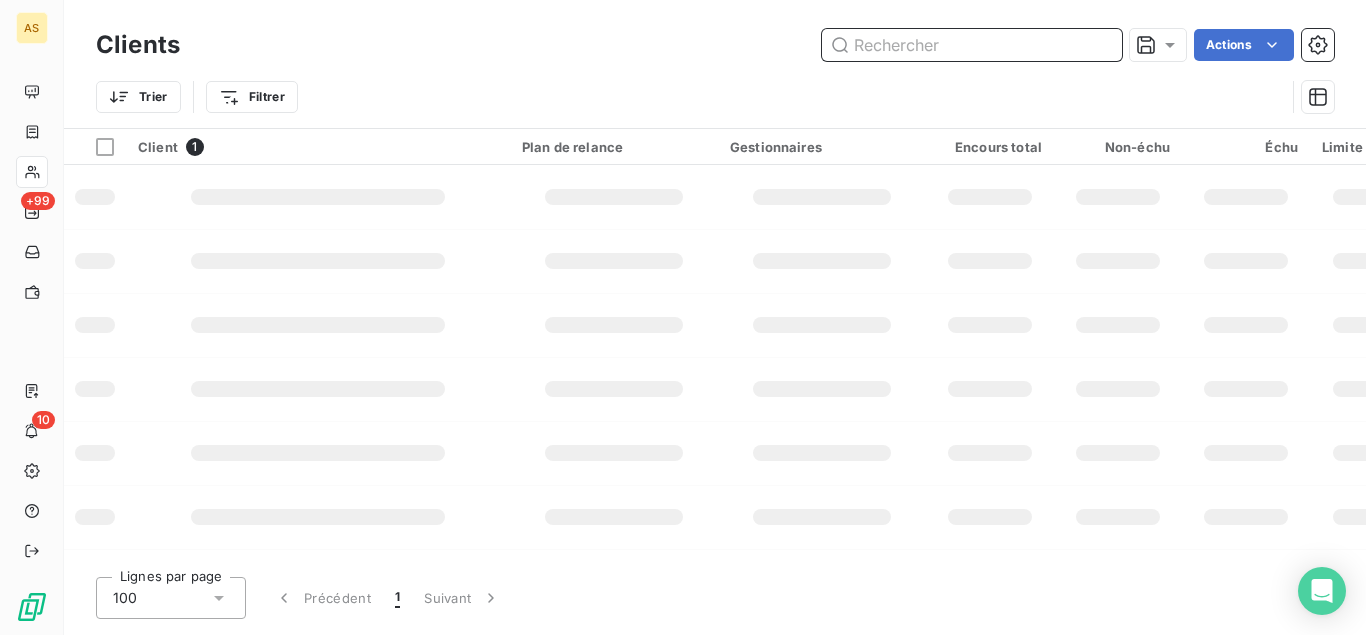 click at bounding box center (972, 45) 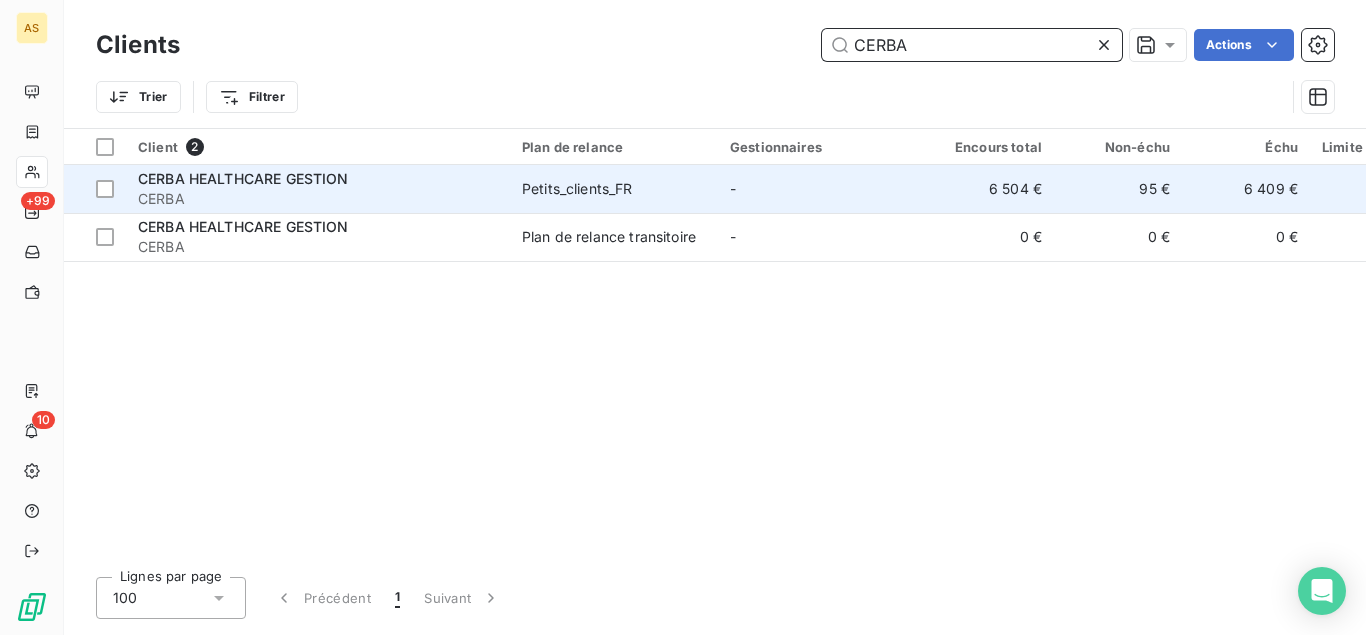 type on "CERBA" 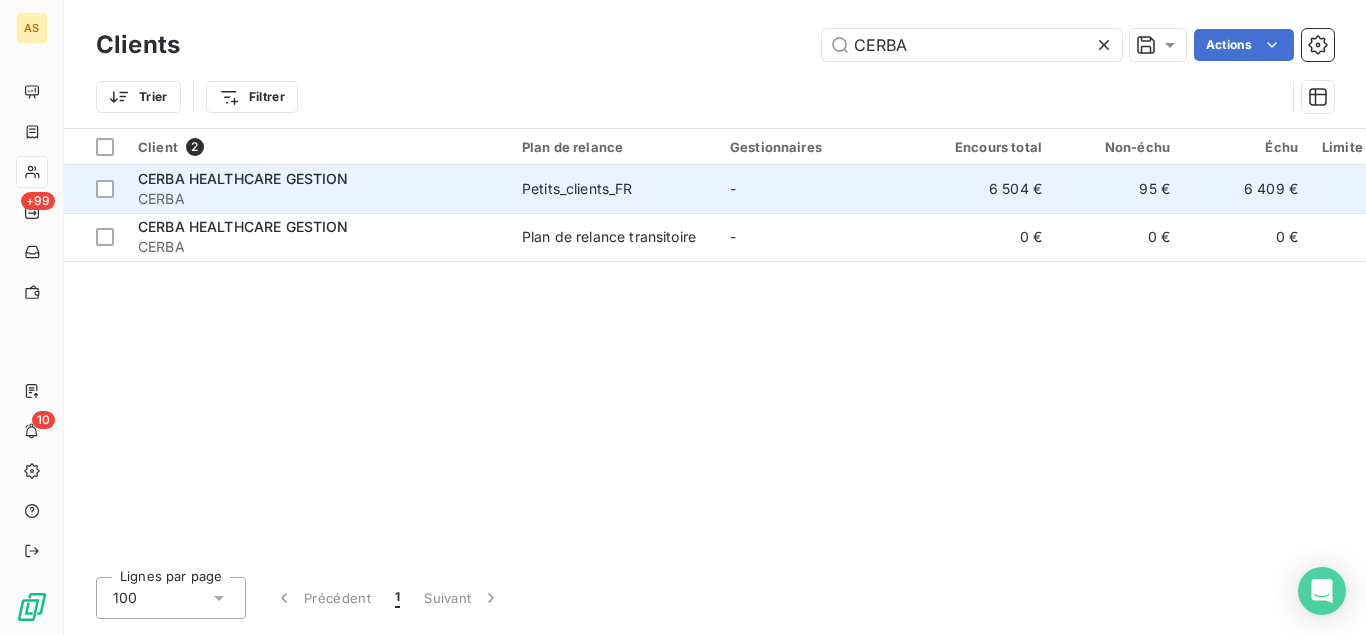 click on "Petits_clients_FR" at bounding box center [614, 189] 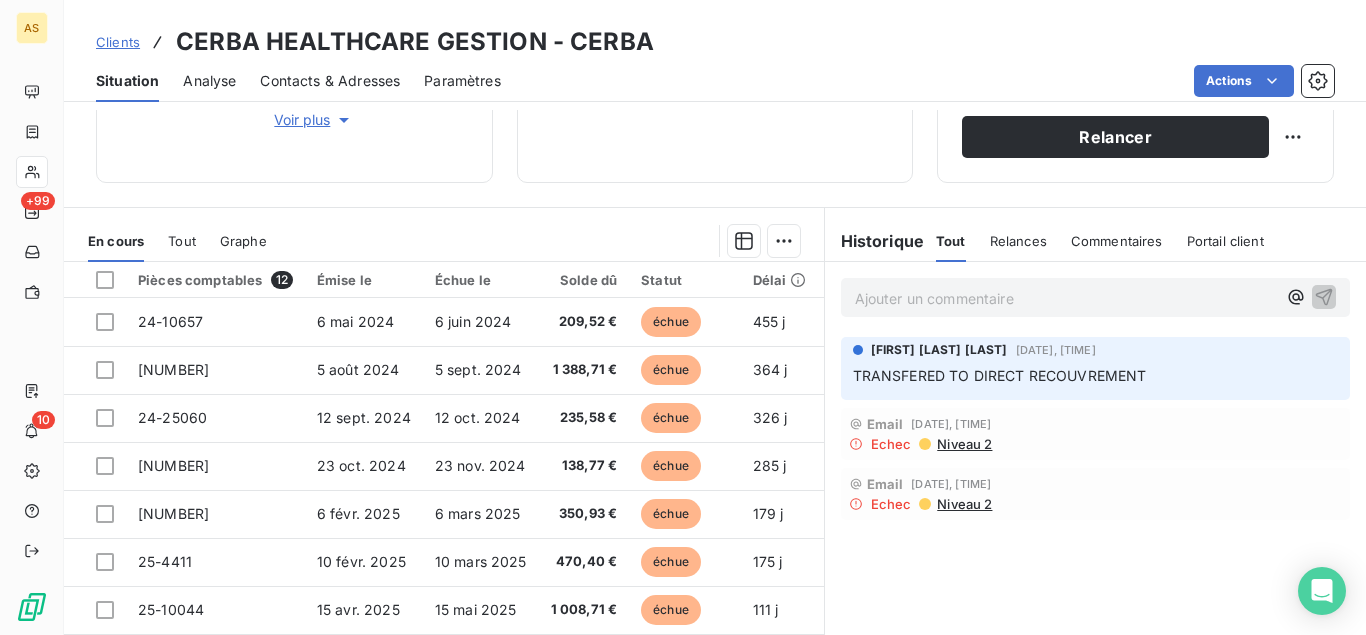 scroll, scrollTop: 437, scrollLeft: 0, axis: vertical 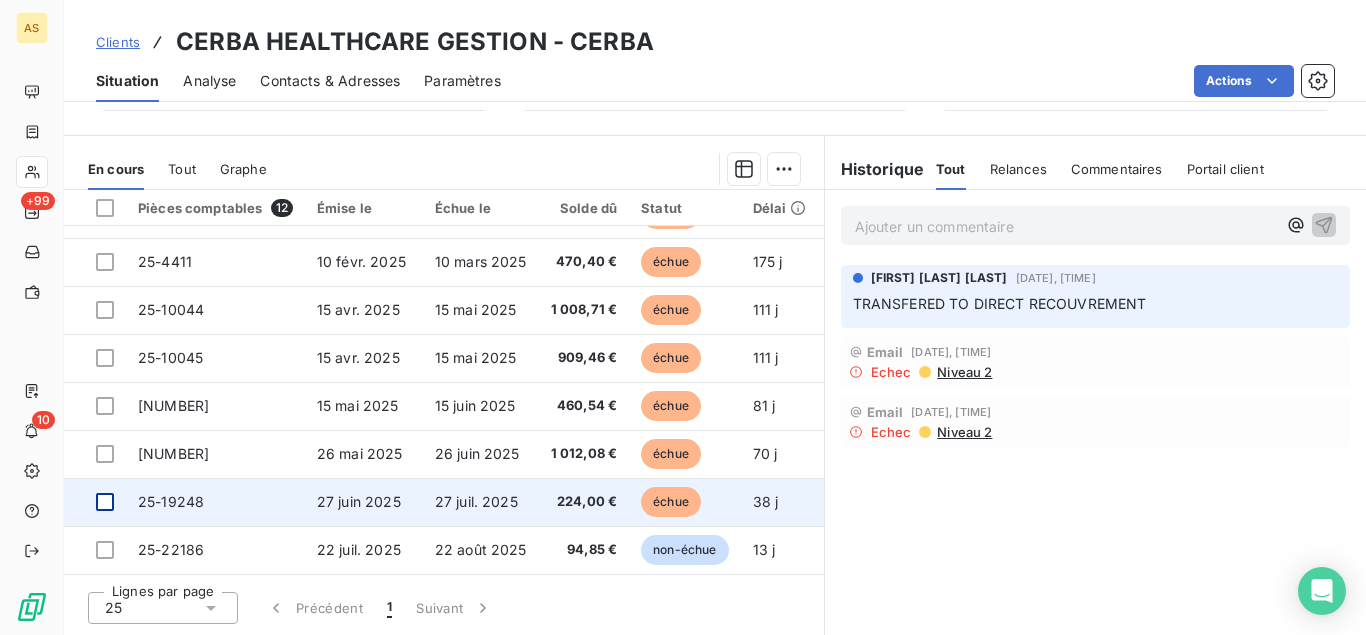 click at bounding box center [105, 502] 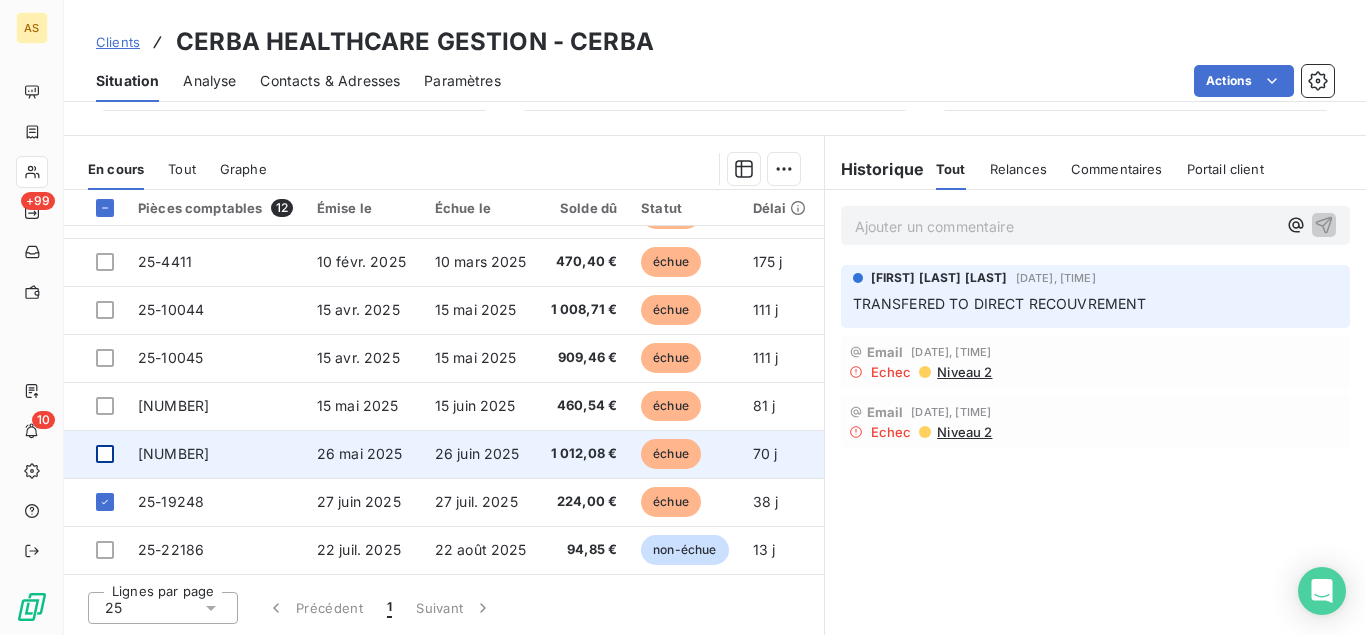 click at bounding box center (105, 454) 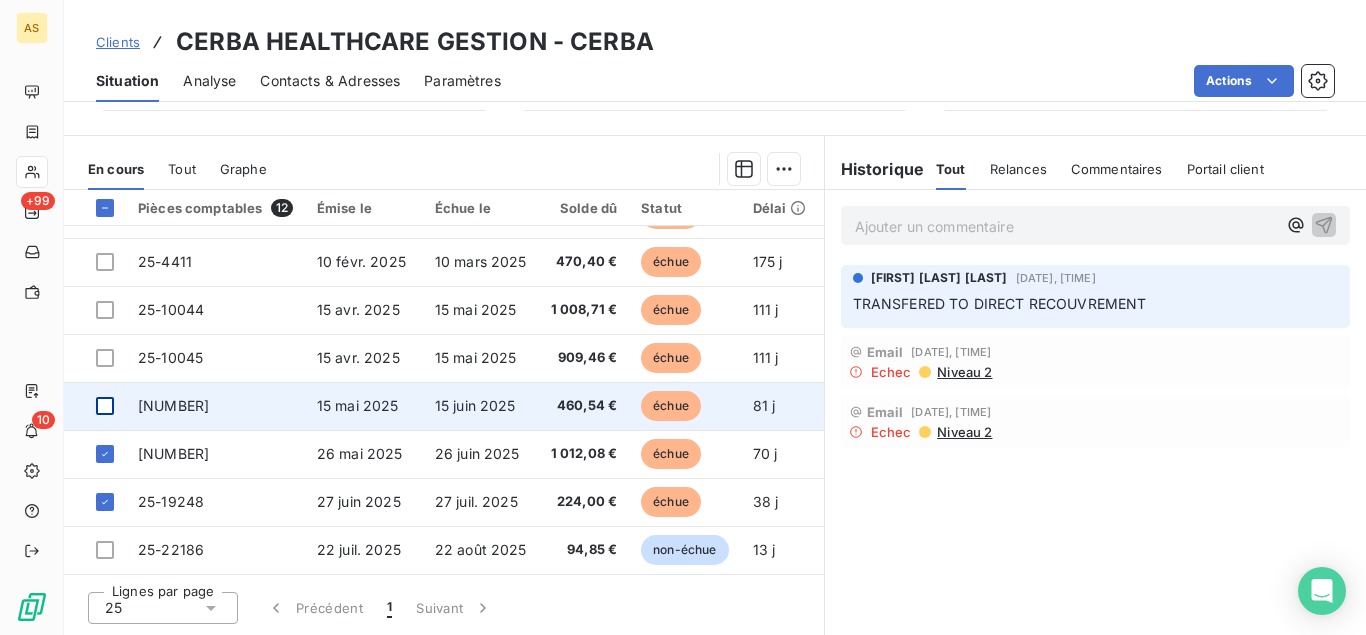 click at bounding box center [105, 406] 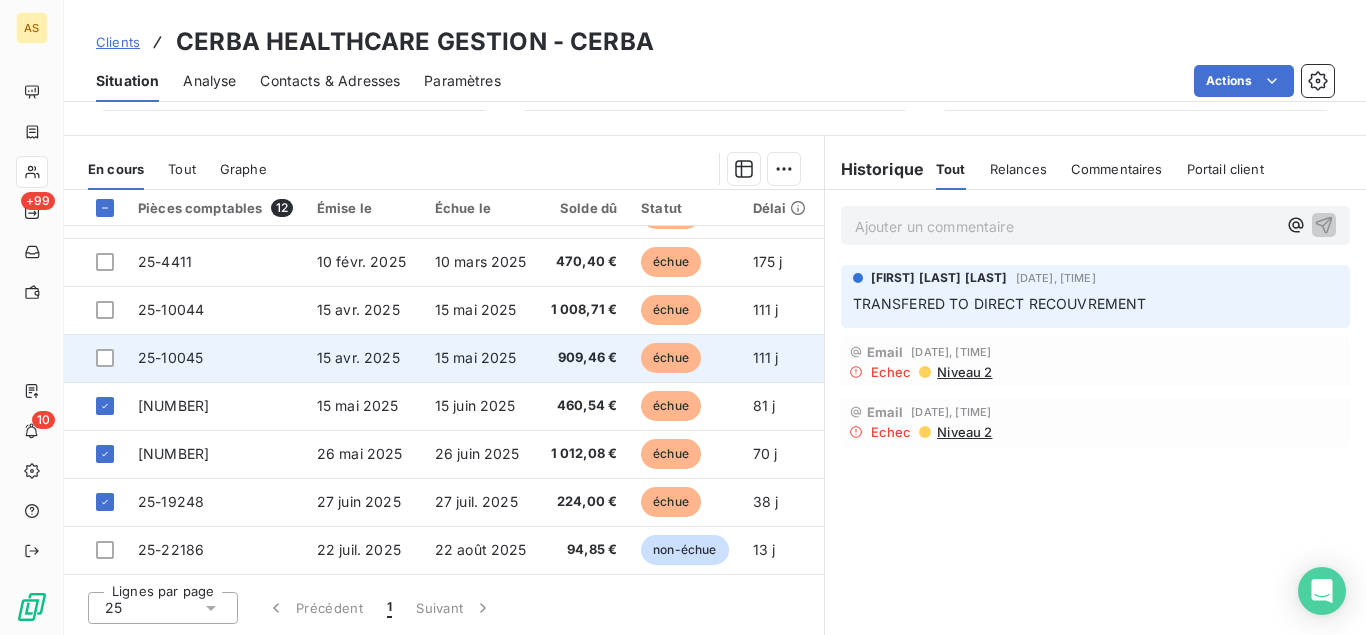 click at bounding box center [95, 358] 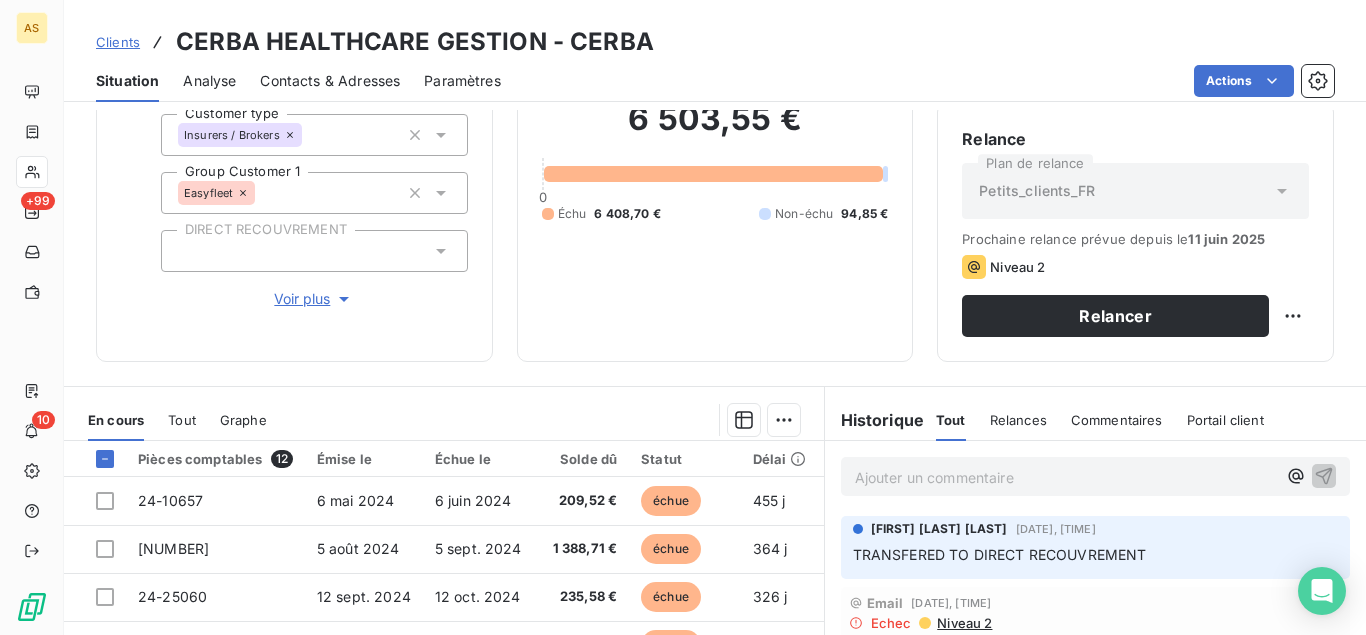 scroll, scrollTop: 324, scrollLeft: 0, axis: vertical 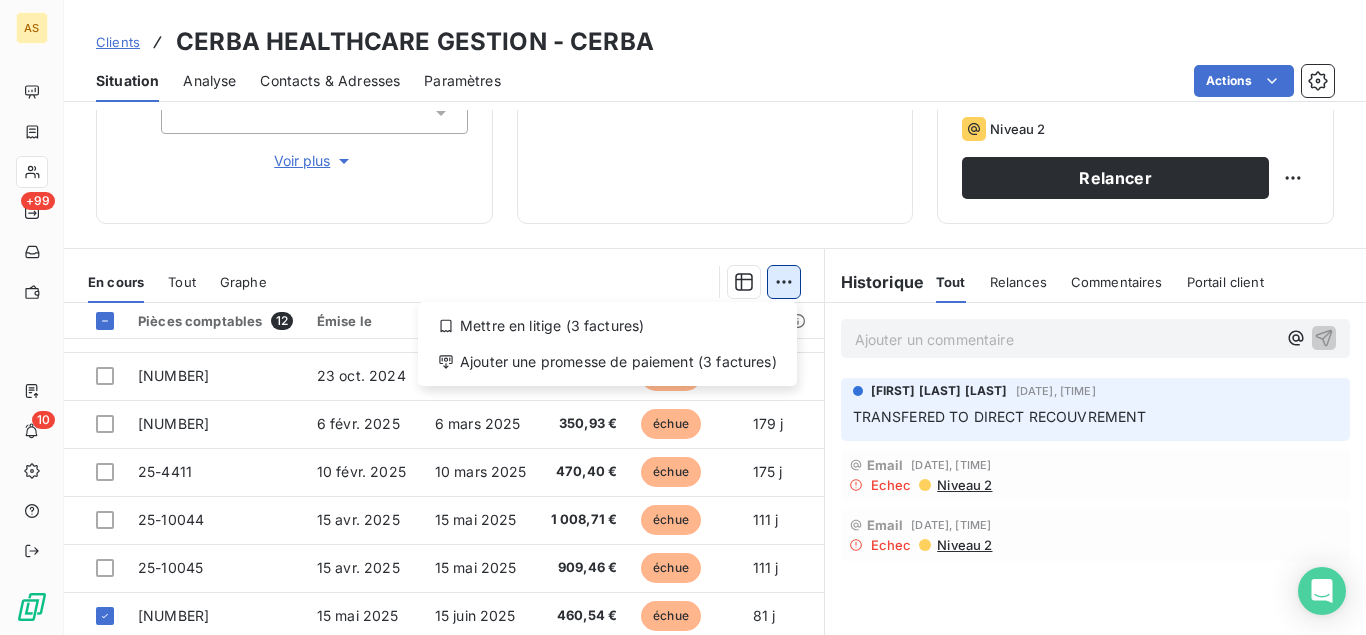 click on "AS +99 10 Clients CERBA HEALTHCARE GESTION - CERBA Situation Analyse Contacts & Adresses Paramètres Actions Informations client Gestionnaires Aucun Propriétés Client Customer type Insurers / Brokers Group Customer 1 Easyfleet DIRECT RECOUVREMENT Voir plus Encours client   [PRICE] [NUMBER] Échu [PRICE] Non-échu [PRICE]     Limite d’encours Ajouter une limite d’encours autorisé Gestion du risque Surveiller ce client en intégrant votre outil de gestion des risques client. Relance Plan de relance Petits_clients_FR Prochaine relance prévue depuis le  [DATE] Niveau 2 Relancer En cours Tout Graphe Mettre en litige (3 factures) Ajouter une promesse de paiement (3 factures) Pièces comptables 12 Émise le Échue le Solde dû Statut Délai   Retard   [NUMBER] [DATE] [DATE] [PRICE] échue [DAYS] j +[DAYS] j [NUMBER] [DATE] [DATE] [PRICE] échue [DAYS] j +[DAYS] j [NUMBER] [DATE] [DATE] [PRICE] échue [DAYS] j +[DAYS] j [NUMBER] [DATE] [DATE] [PRICE] [DAYS]" at bounding box center (683, 317) 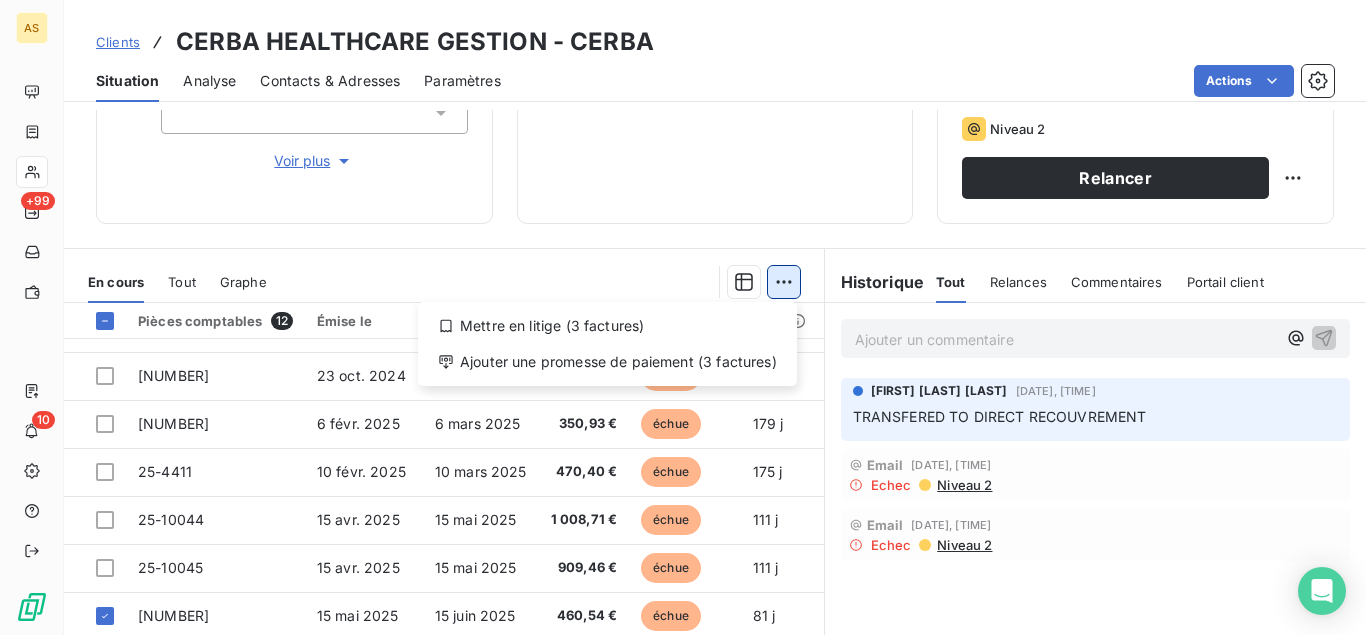 click on "AS +99 10 Clients CERBA HEALTHCARE GESTION - CERBA Situation Analyse Contacts & Adresses Paramètres Actions Informations client Gestionnaires Aucun Propriétés Client Customer type Insurers / Brokers Group Customer 1 Easyfleet DIRECT RECOUVREMENT Voir plus Encours client   [PRICE] [NUMBER] Échu [PRICE] Non-échu [PRICE]     Limite d’encours Ajouter une limite d’encours autorisé Gestion du risque Surveiller ce client en intégrant votre outil de gestion des risques client. Relance Plan de relance Petits_clients_FR Prochaine relance prévue depuis le  [DATE] Niveau 2 Relancer En cours Tout Graphe Mettre en litige (3 factures) Ajouter une promesse de paiement (3 factures) Pièces comptables 12 Émise le Échue le Solde dû Statut Délai   Retard   [NUMBER] [DATE] [DATE] [PRICE] échue [DAYS] j +[DAYS] j [NUMBER] [DATE] [DATE] [PRICE] échue [DAYS] j +[DAYS] j [NUMBER] [DATE] [DATE] [PRICE] échue [DAYS] j +[DAYS] j [NUMBER] [DATE] [DATE] [PRICE] [DAYS]" at bounding box center [683, 317] 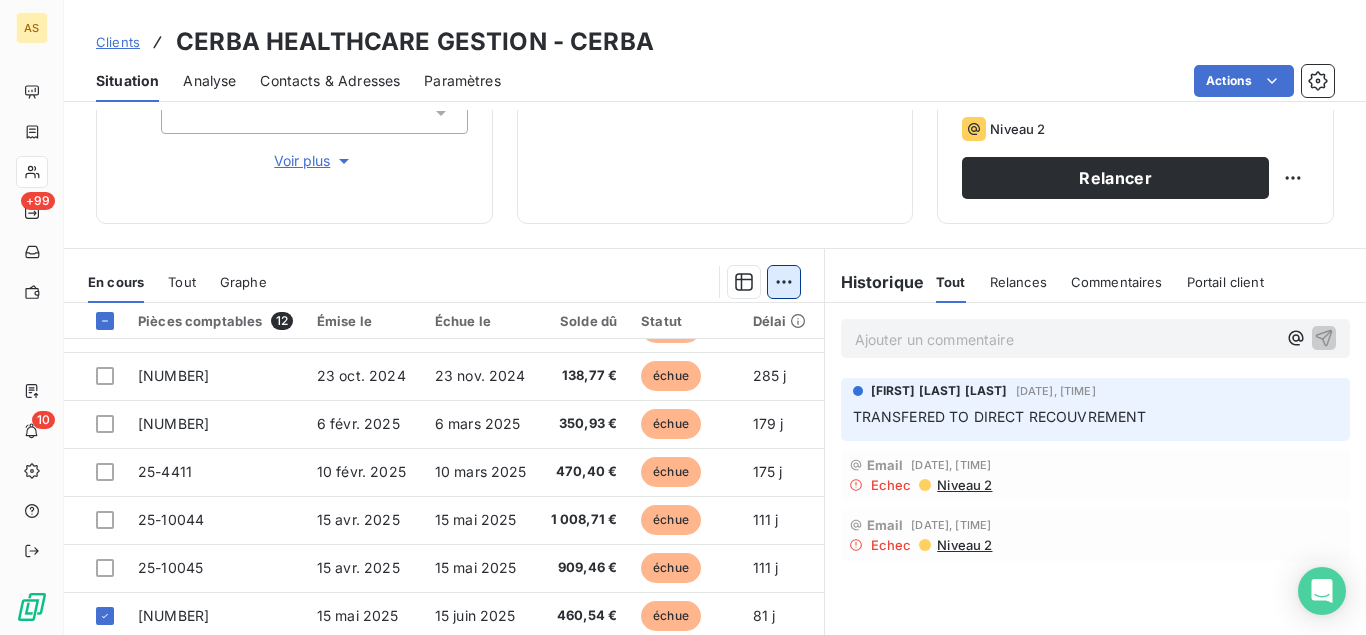 scroll, scrollTop: 131, scrollLeft: 0, axis: vertical 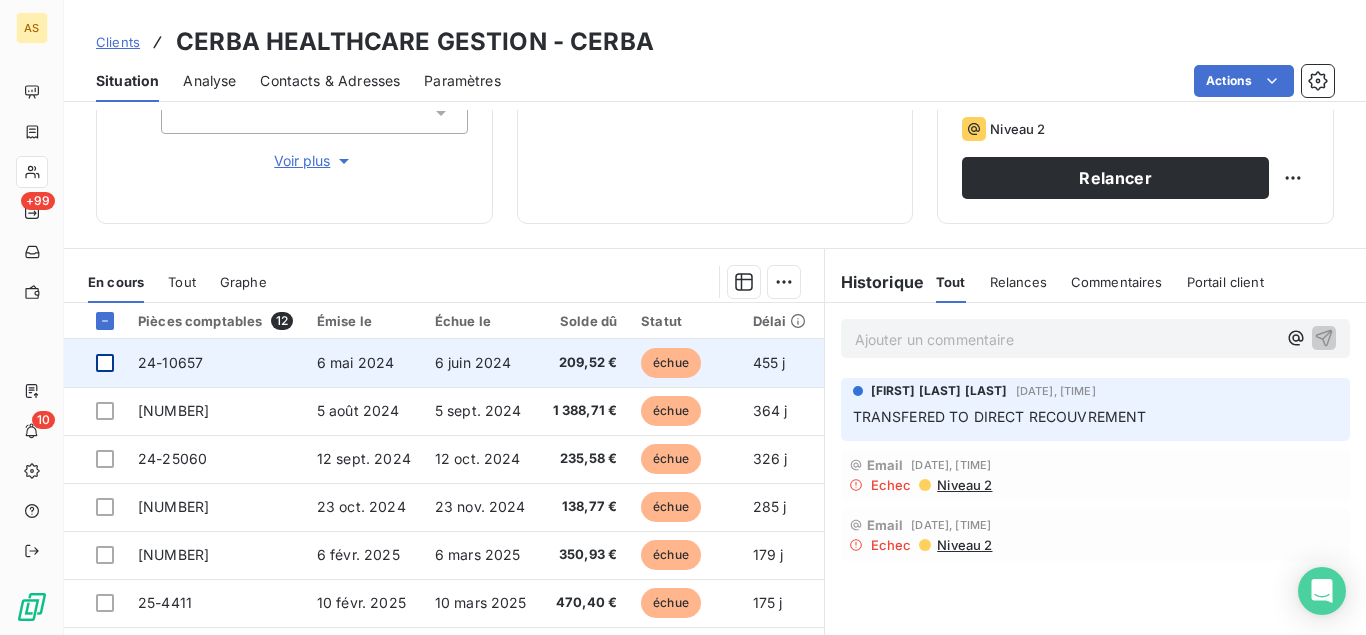 click at bounding box center [105, 363] 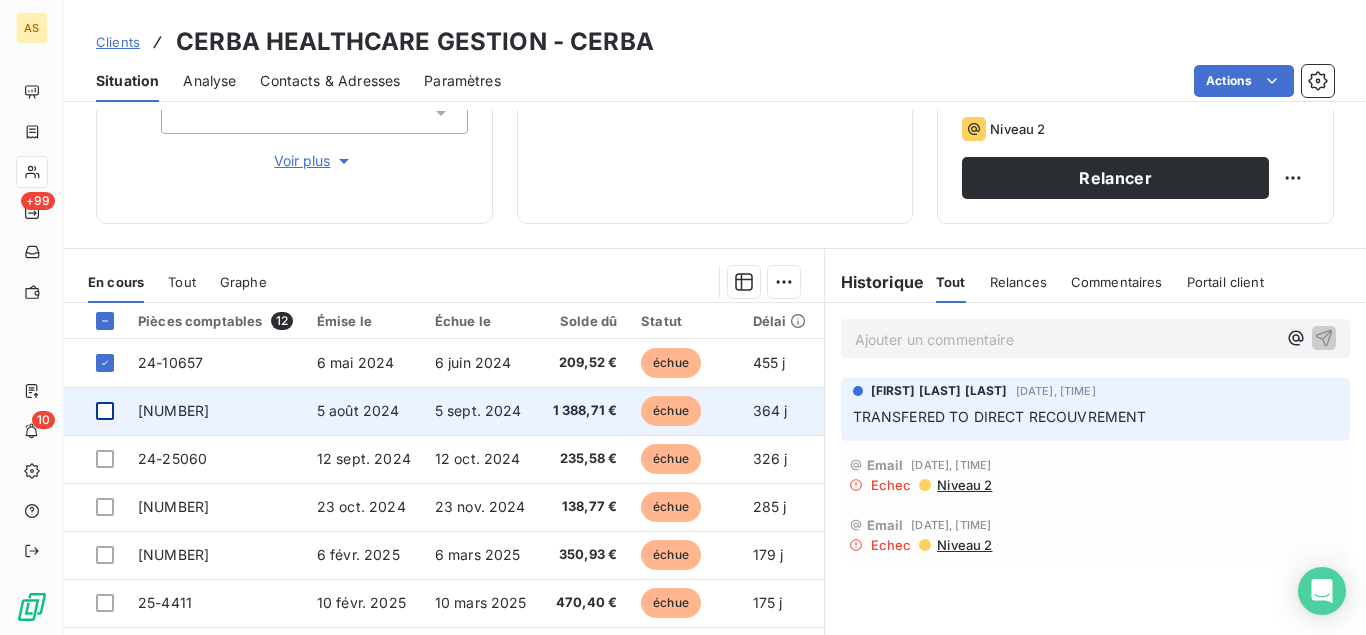 click at bounding box center [105, 411] 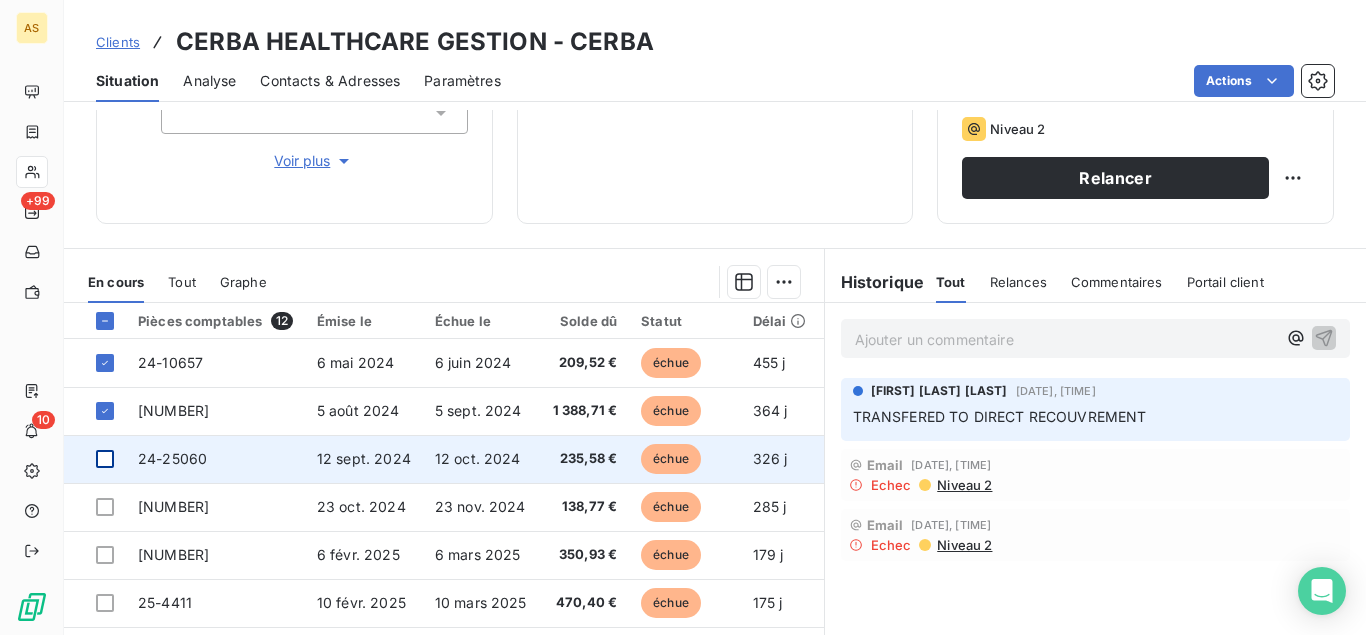click at bounding box center (105, 459) 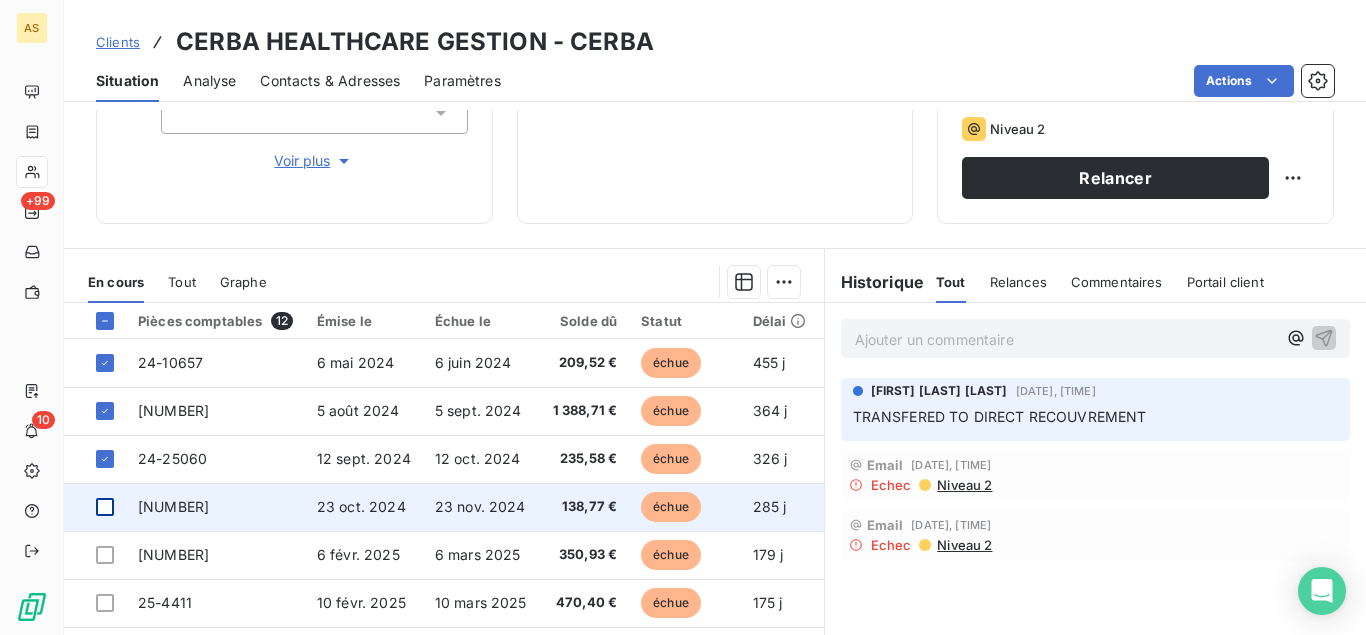 click at bounding box center [105, 507] 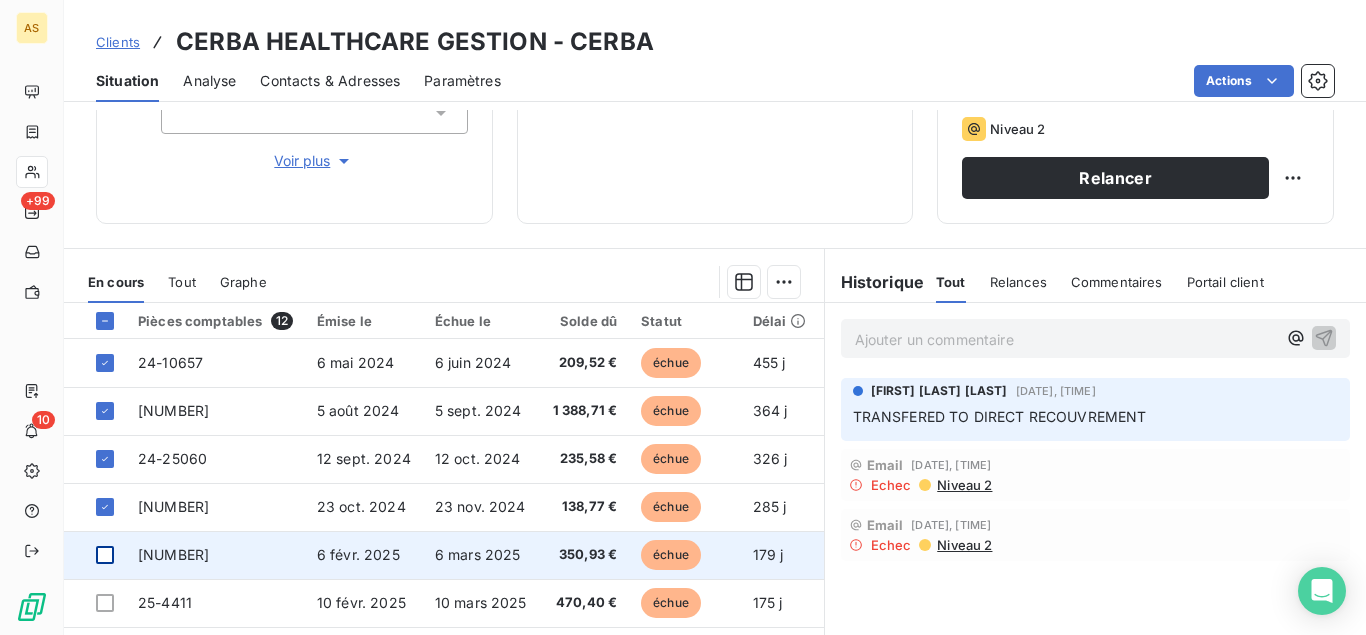 click at bounding box center [105, 555] 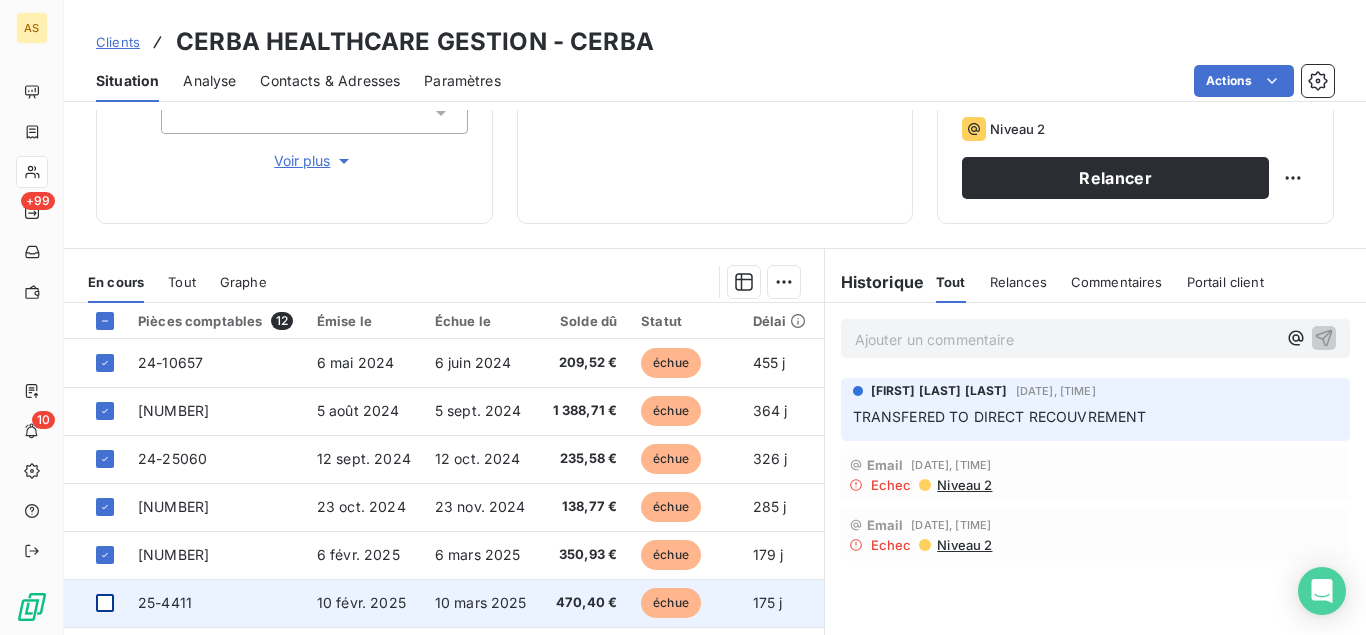 click at bounding box center (105, 603) 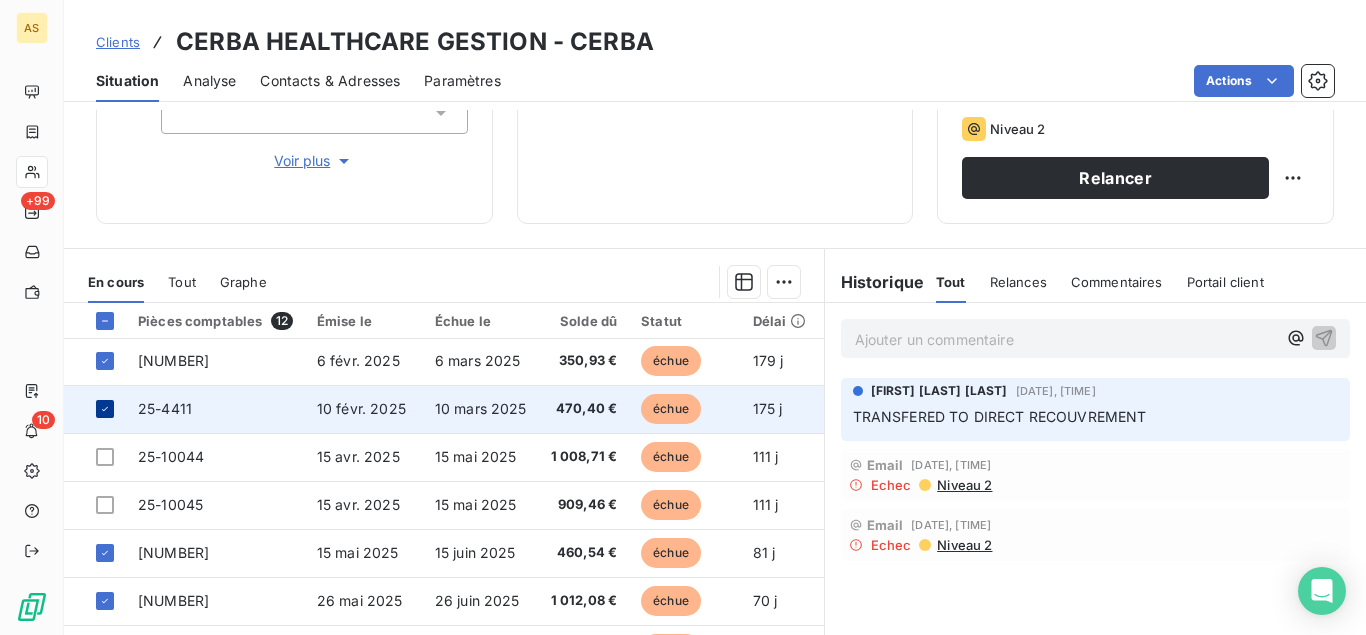 scroll, scrollTop: 228, scrollLeft: 0, axis: vertical 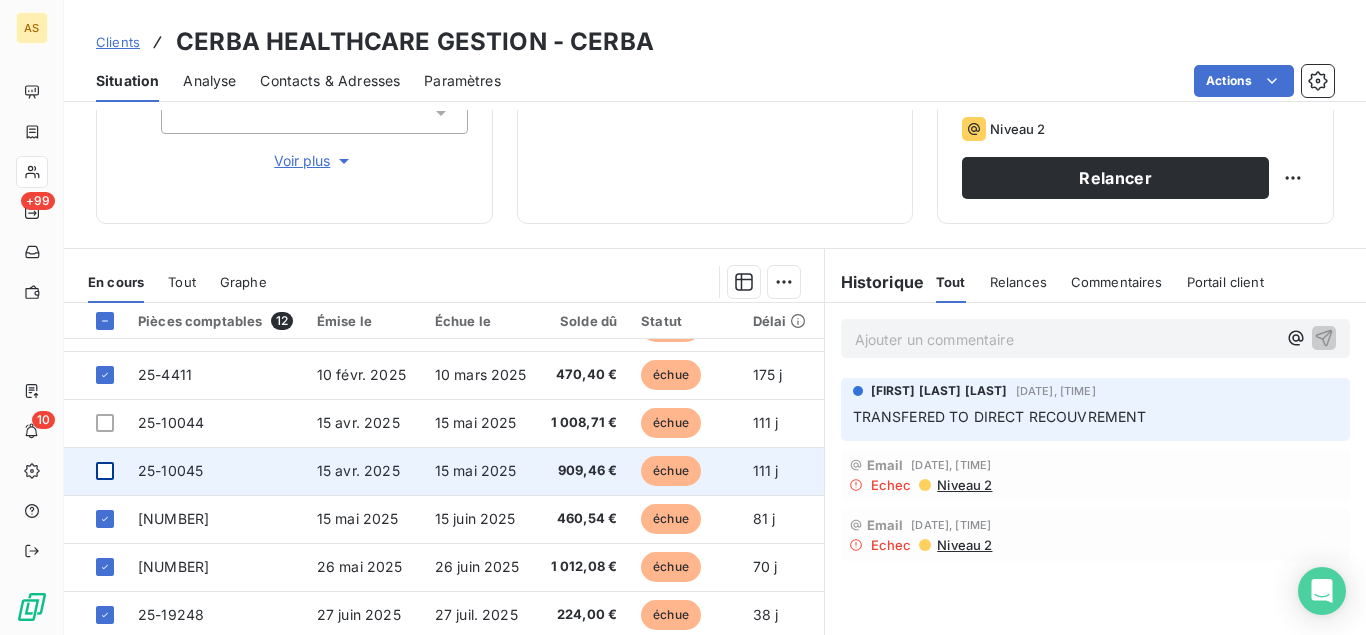 click at bounding box center (105, 471) 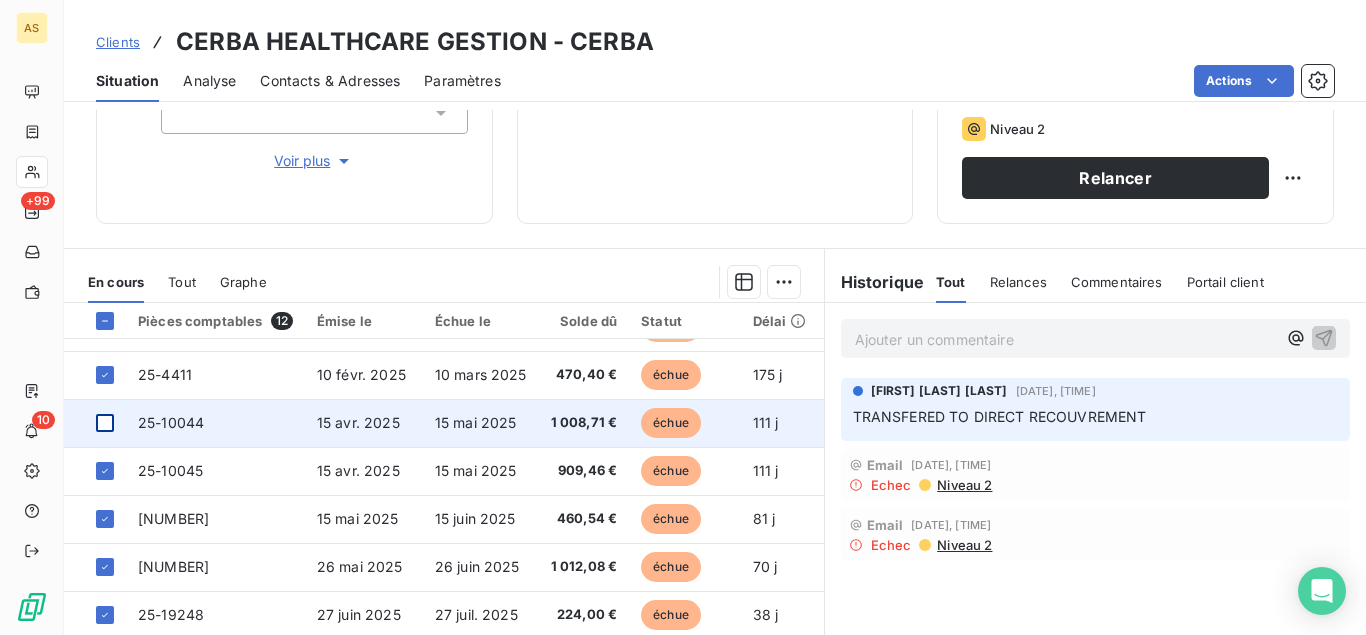 click at bounding box center [105, 423] 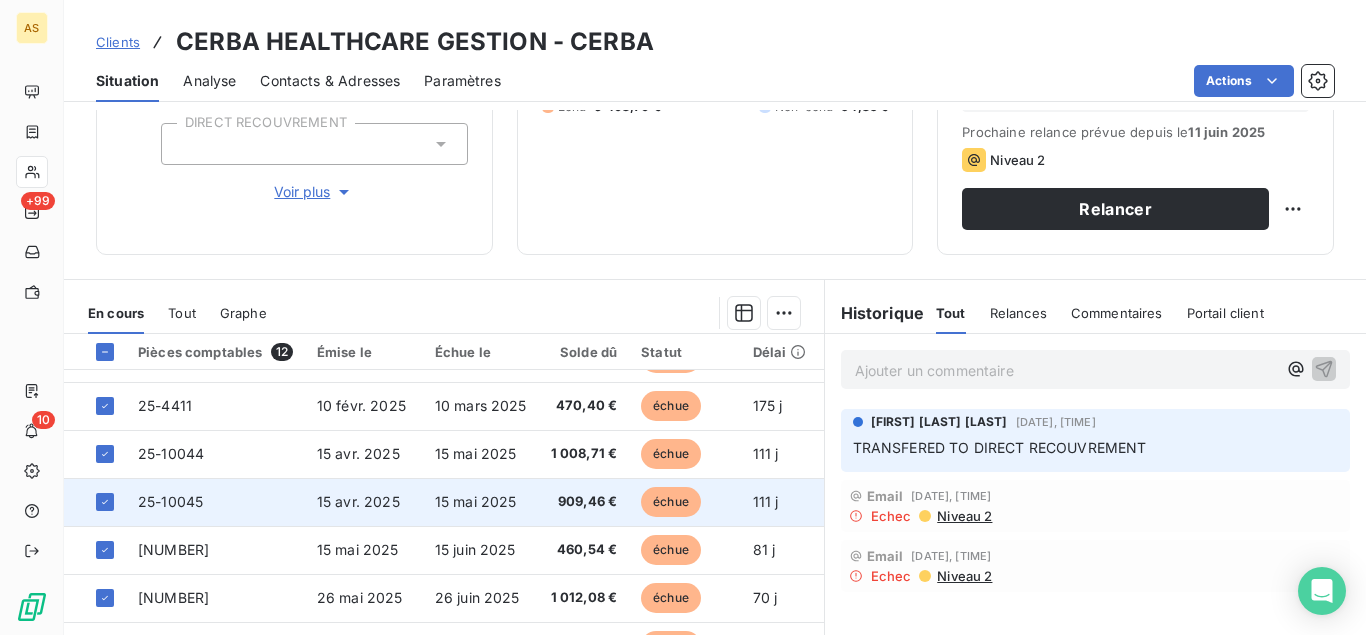 scroll, scrollTop: 318, scrollLeft: 0, axis: vertical 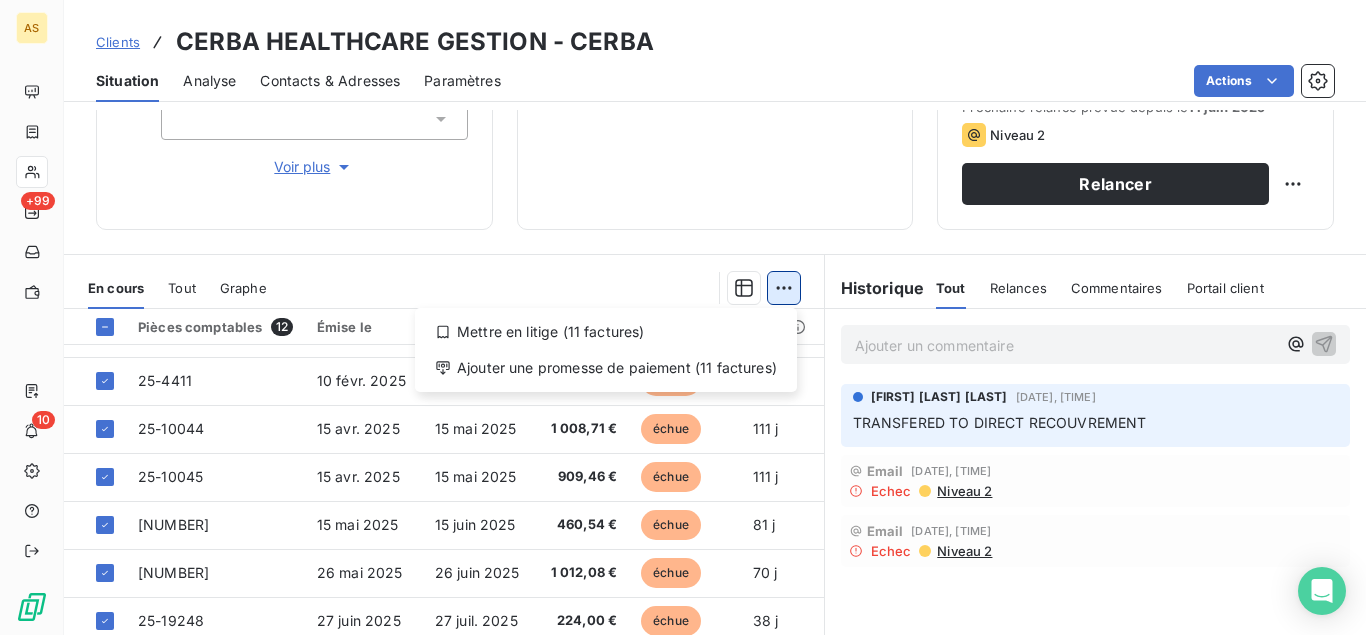 click on "AS +99 10 Clients CERBA HEALTHCARE GESTION - CERBA Situation Analyse Contacts & Adresses Paramètres Actions Informations client Gestionnaires Aucun Propriétés Client Customer type Insurers / Brokers Group Customer 1 Easyfleet DIRECT RECOUVREMENT Voir plus Encours client   [PRICE] [NUMBER] Échu [PRICE] Non-échu [PRICE]     Limite d’encours Ajouter une limite d’encours autorisé Gestion du risque Surveiller ce client en intégrant votre outil de gestion des risques client. Relance Plan de relance Petits_clients_FR Prochaine relance prévue depuis le  [DATE] Niveau 2 Relancer En cours Tout Graphe Mettre en litige (11 factures) Ajouter une promesse de paiement (11 factures) Pièces comptables 12 Émise le Échue le Solde dû Statut Délai   Retard   [NUMBER] [DATE] [DATE] [PRICE] échue [DAYS] j +[DAYS] j [NUMBER] [DATE] [DATE] [PRICE] échue [DAYS] j +[DAYS] j [NUMBER] [DATE] [DATE] [PRICE] échue [DAYS] j +[DAYS] j [NUMBER] [DATE] [NUMBER]" at bounding box center (683, 317) 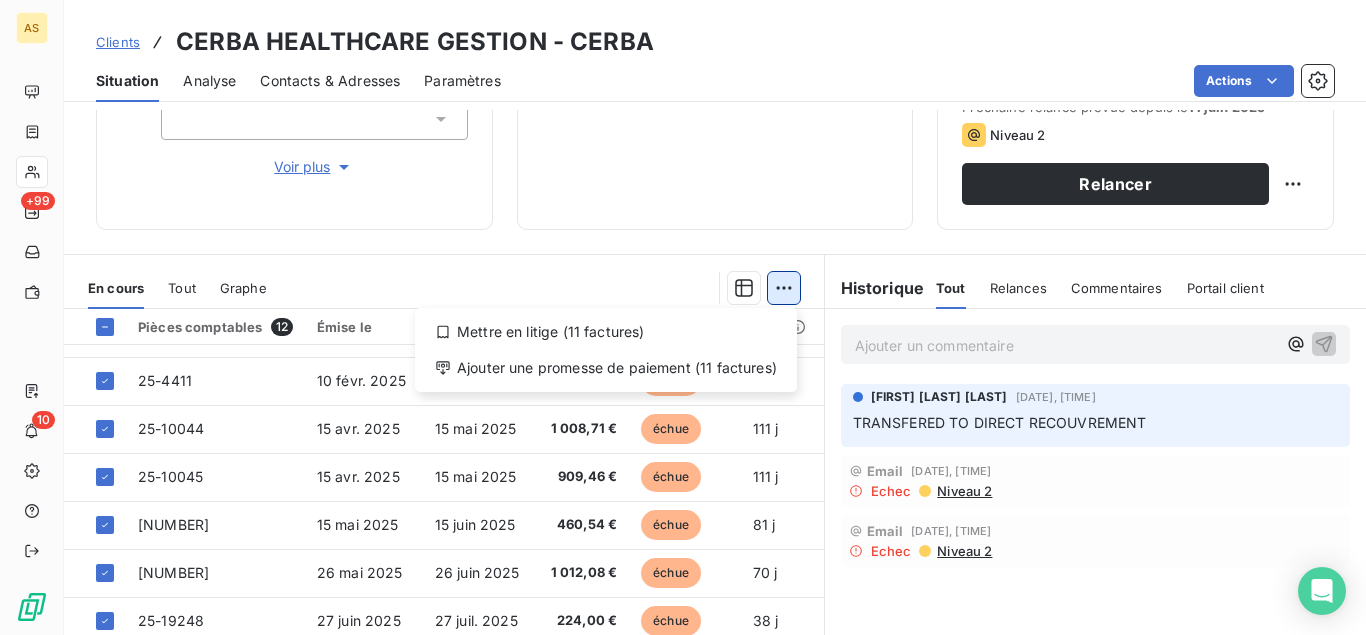 scroll, scrollTop: 228, scrollLeft: 0, axis: vertical 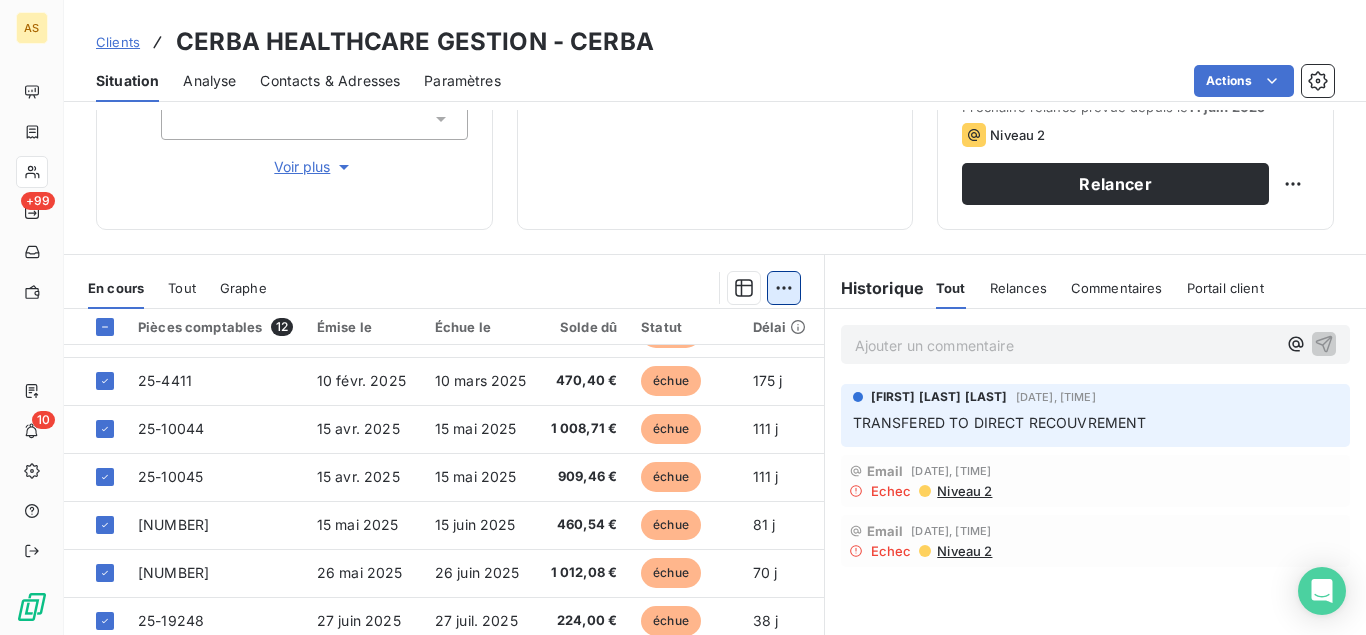 click on "AS +99 10 Clients CERBA HEALTHCARE GESTION - CERBA Situation Analyse Contacts & Adresses Paramètres Actions Informations client Gestionnaires Aucun Propriétés Client Customer type Insurers / Brokers Group Customer 1 Easyfleet DIRECT RECOUVREMENT Voir plus Encours client   [PRICE] [NUMBER] Échu [PRICE] Non-échu [PRICE]     Limite d’encours Ajouter une limite d’encours autorisé Gestion du risque Surveiller ce client en intégrant votre outil de gestion des risques client. Relance Plan de relance Petits_clients_FR Prochaine relance prévue depuis le  [DATE] Niveau 2 Relancer En cours Tout Graphe Pièces comptables 12 Émise le Échue le Solde dû Statut Délai   Retard   [NUMBER] [DATE] [DATE] [PRICE] échue [DAYS] j +[DAYS] j [NUMBER] [DATE] [DATE] [PRICE] échue [DAYS] j +[DAYS] j [NUMBER] [DATE] [DATE] [PRICE] échue [DAYS] j +[DAYS] j [NUMBER] [DATE] [DATE] [PRICE] échue [DAYS] j +[DAYS] j [NUMBER] [DATE] [DATE] [PRICE] [NUMBER]" at bounding box center (683, 317) 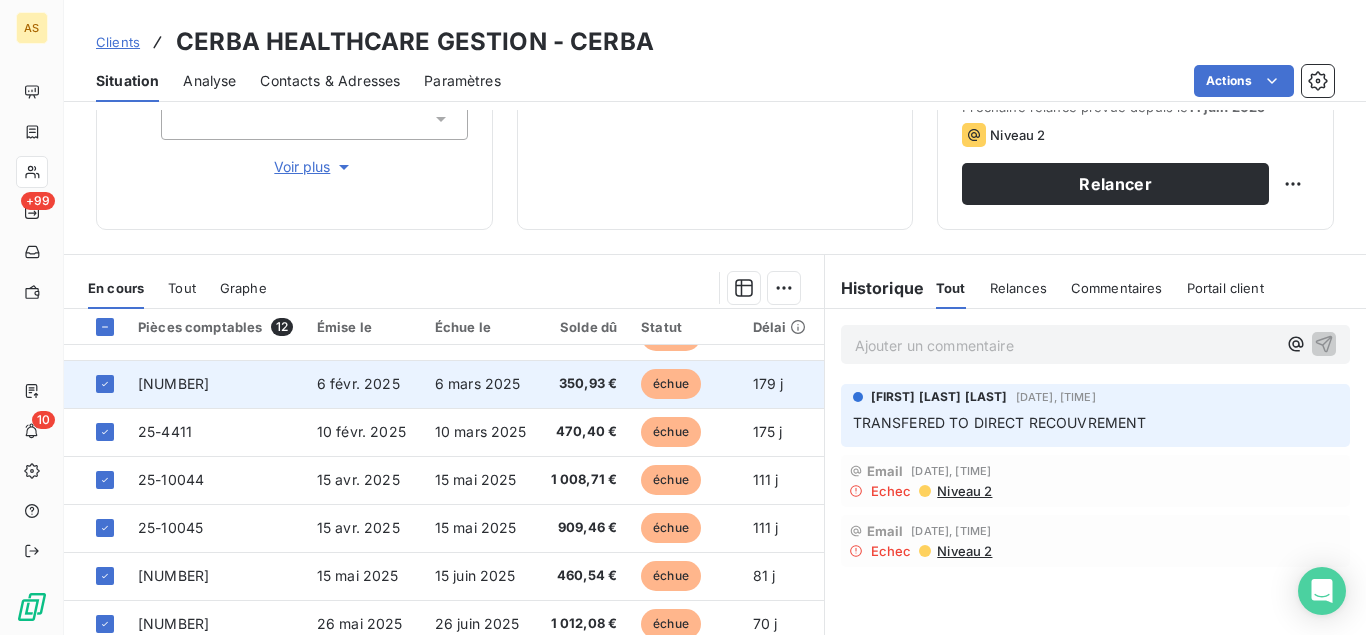 scroll, scrollTop: 0, scrollLeft: 0, axis: both 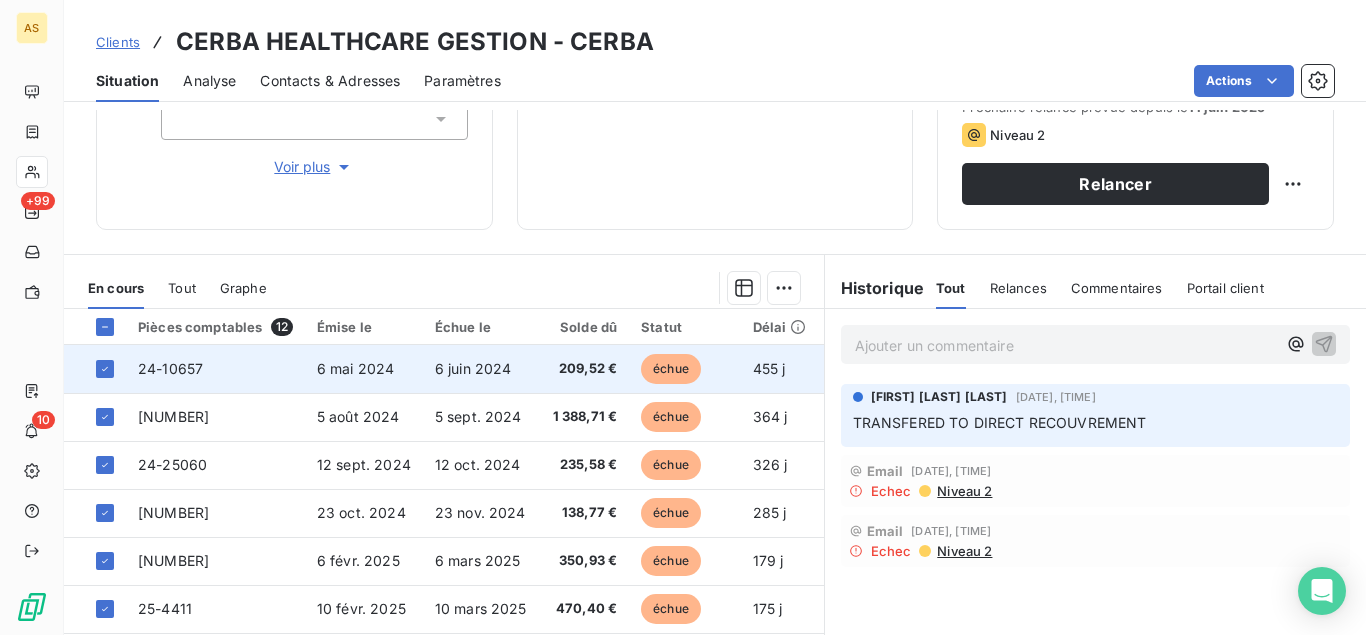 click on "échue" at bounding box center (671, 369) 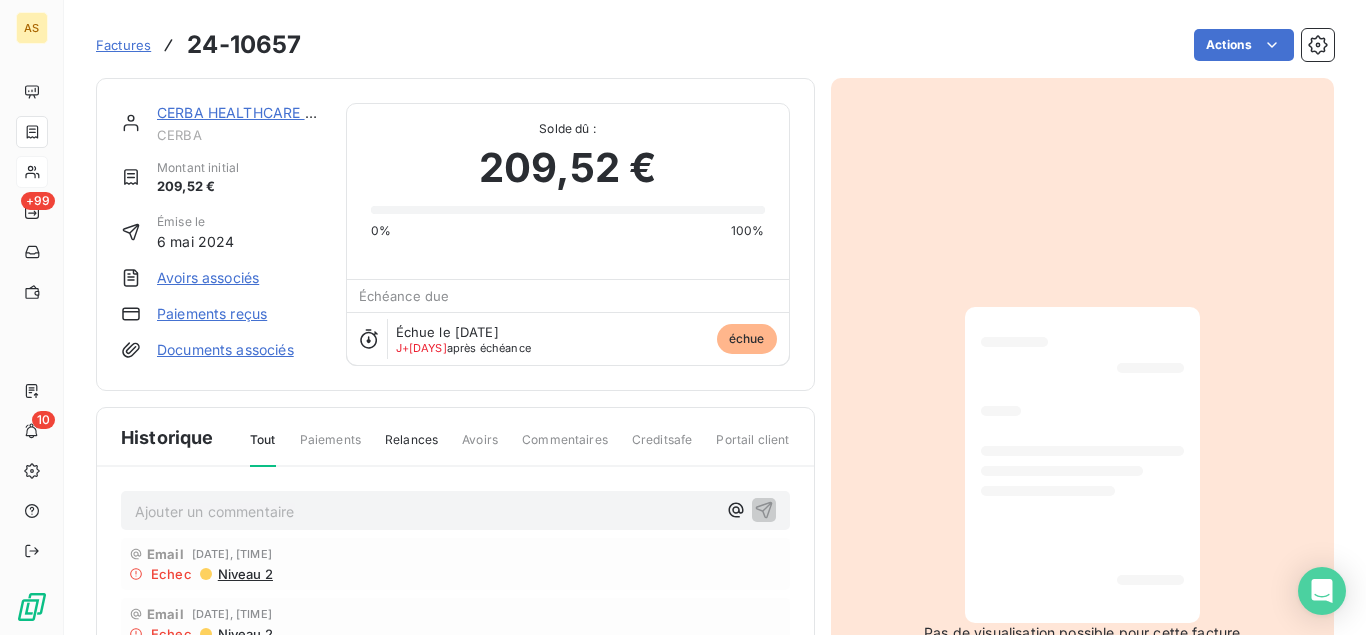 drag, startPoint x: 665, startPoint y: 369, endPoint x: 644, endPoint y: 398, distance: 35.805027 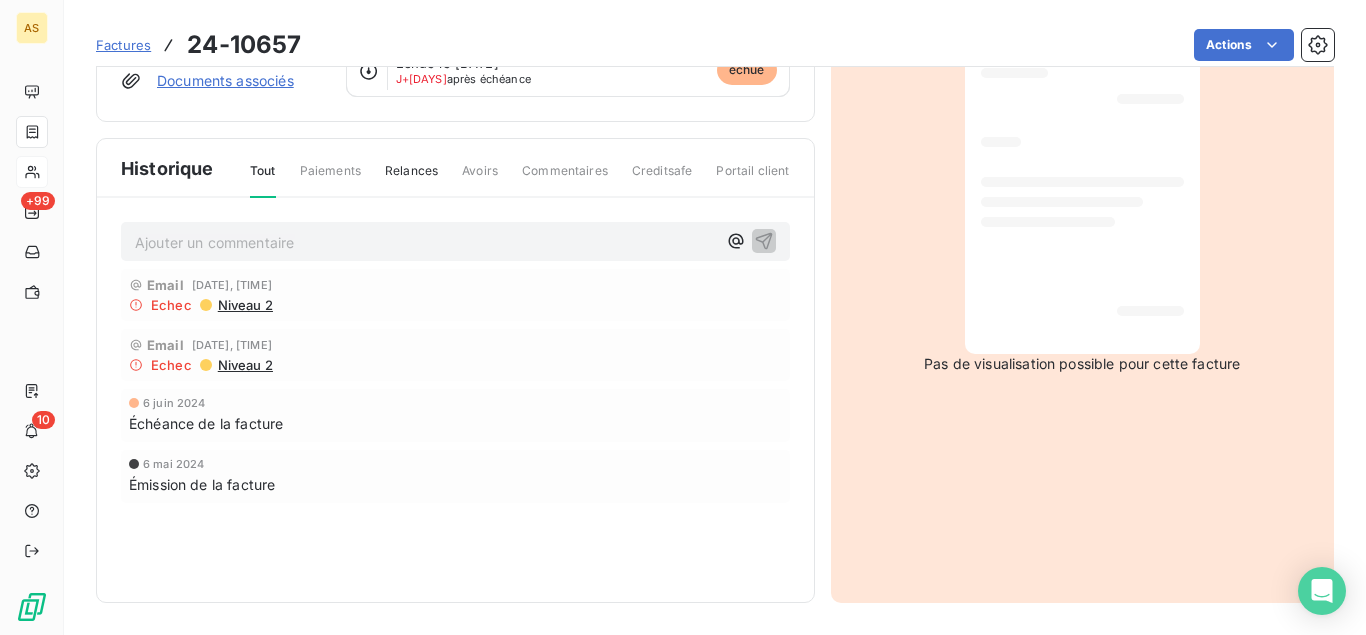 scroll, scrollTop: 0, scrollLeft: 0, axis: both 